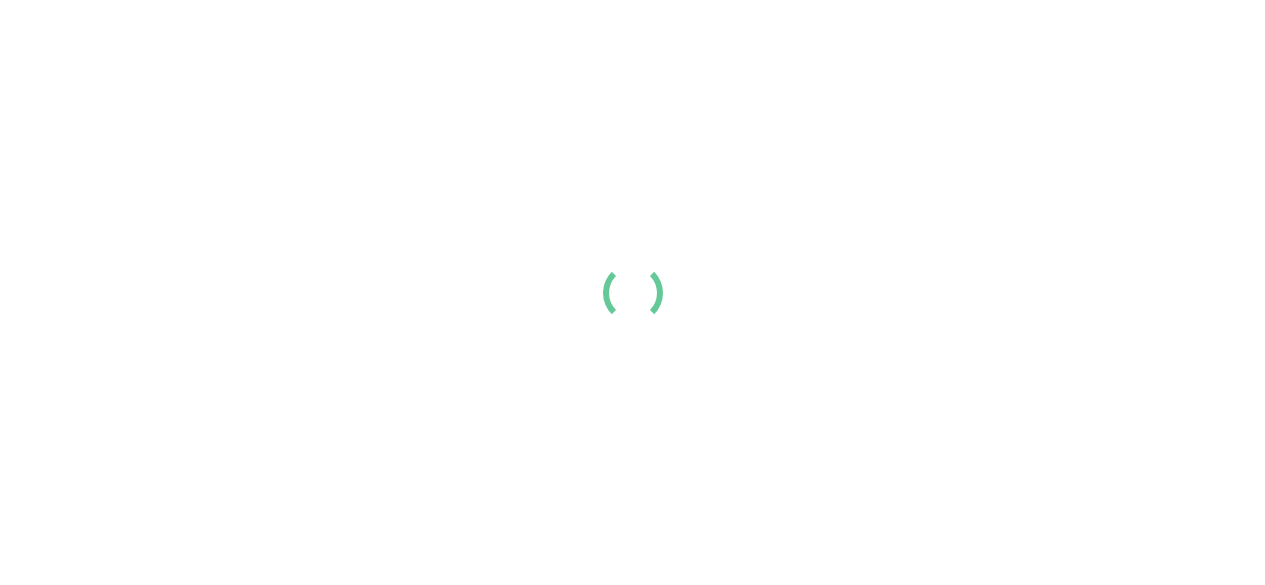 scroll, scrollTop: 0, scrollLeft: 0, axis: both 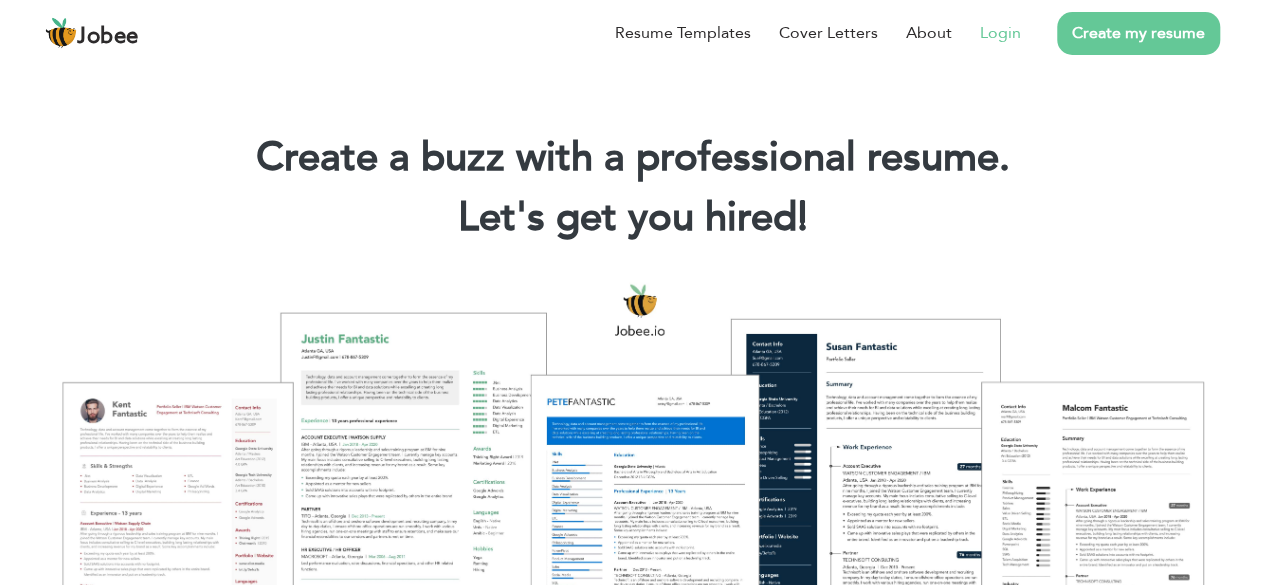 click on "Login" at bounding box center (1000, 33) 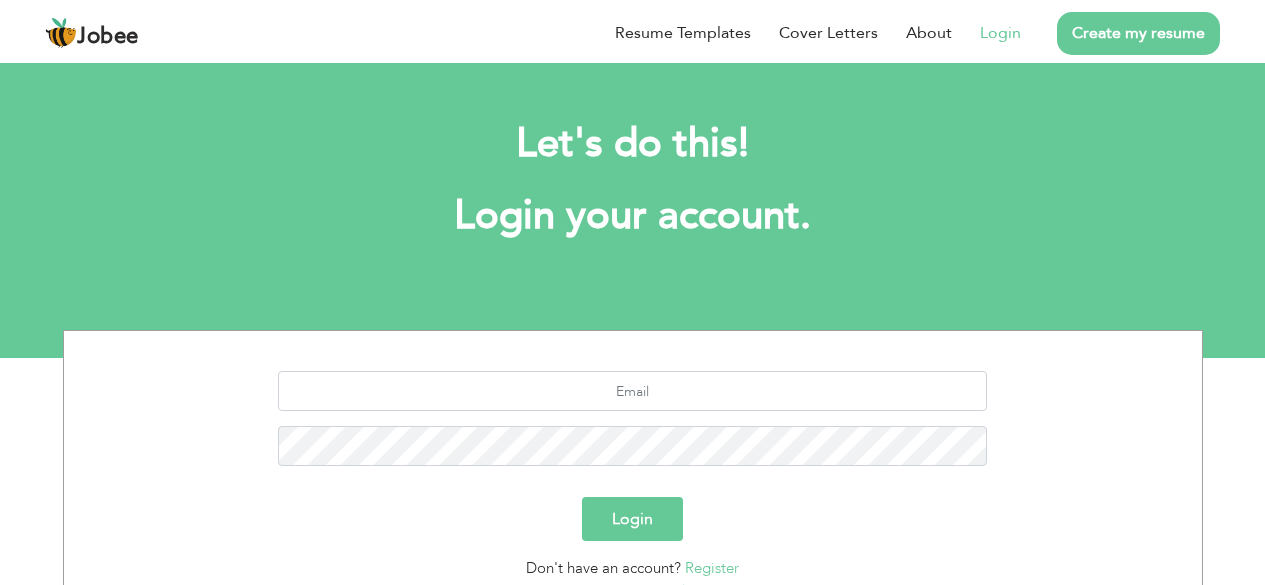 scroll, scrollTop: 0, scrollLeft: 0, axis: both 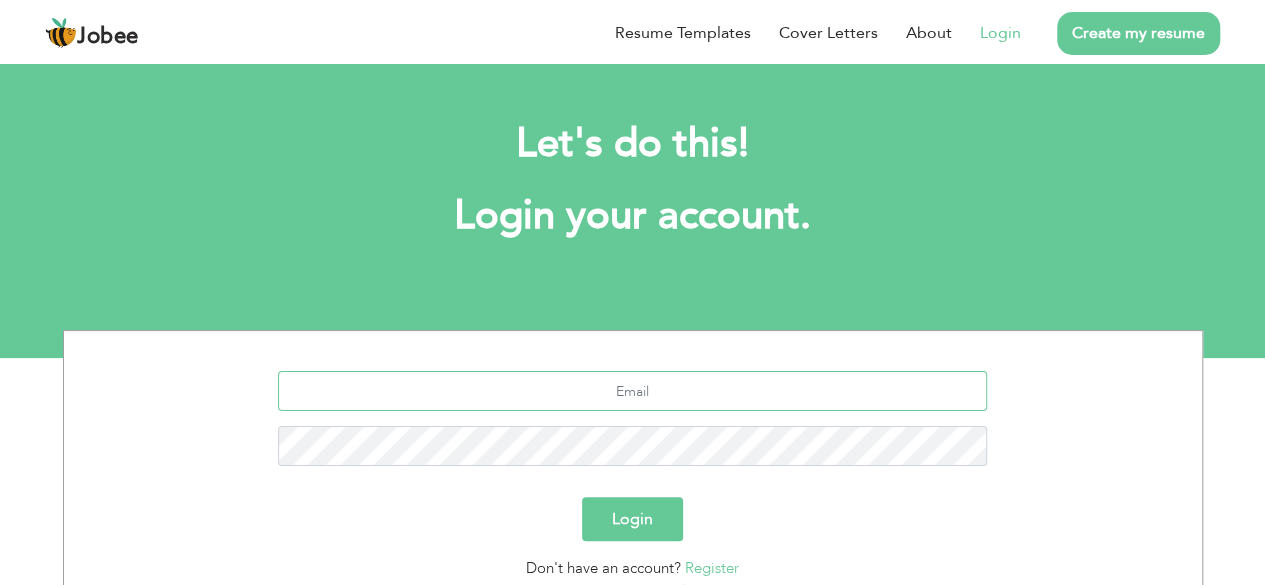 click at bounding box center [632, 391] 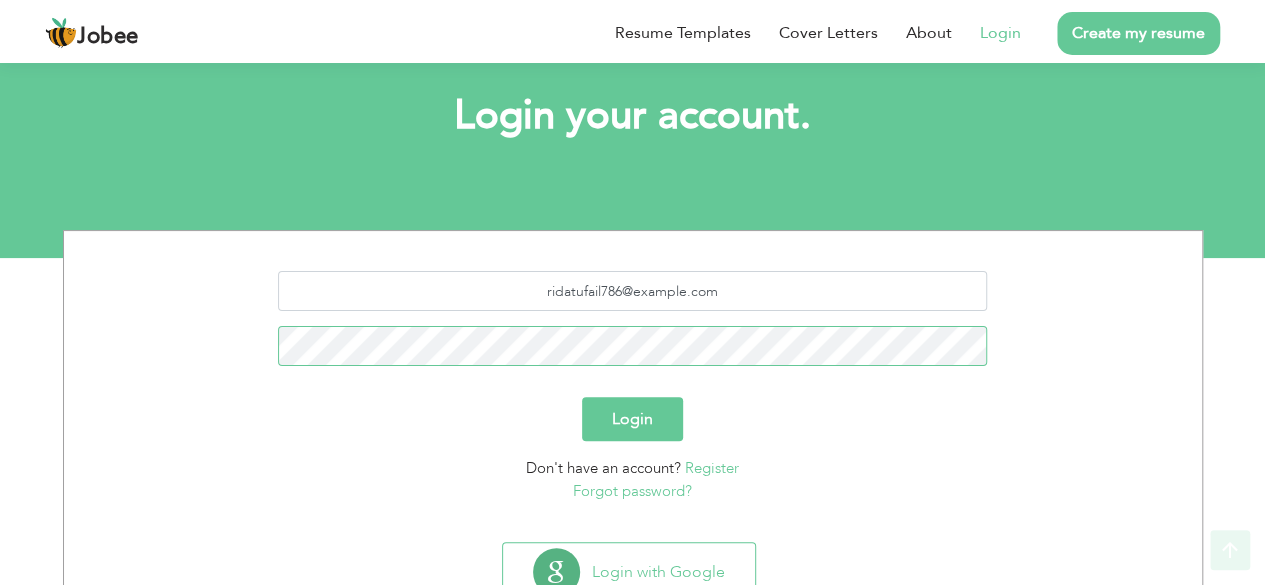 scroll, scrollTop: 174, scrollLeft: 0, axis: vertical 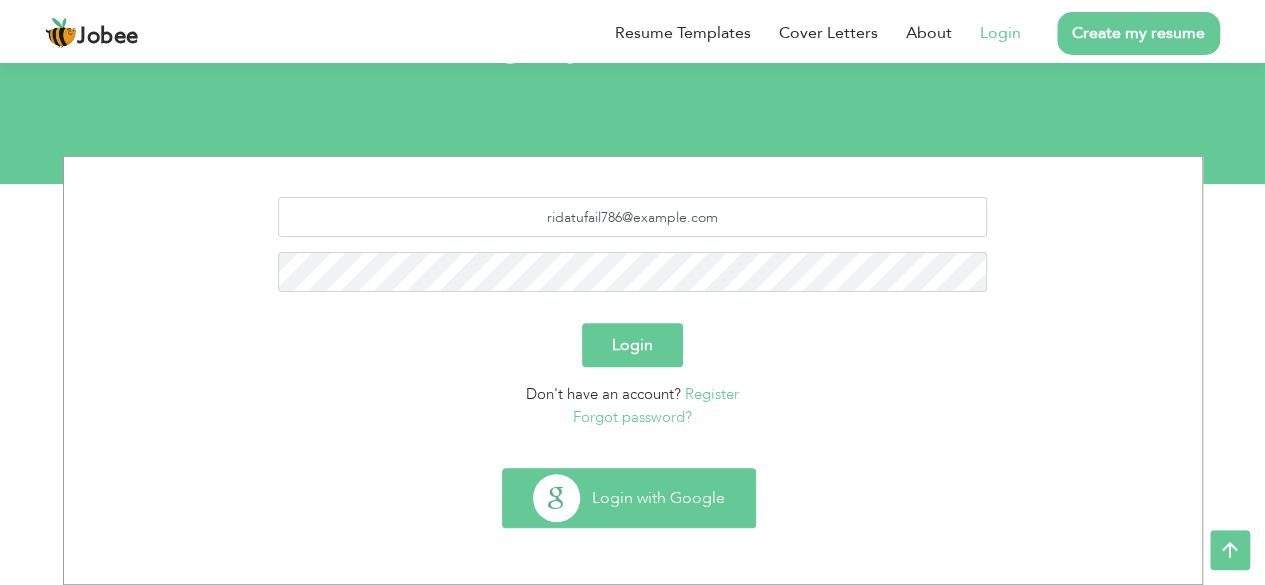 click on "Login with Google" at bounding box center (629, 498) 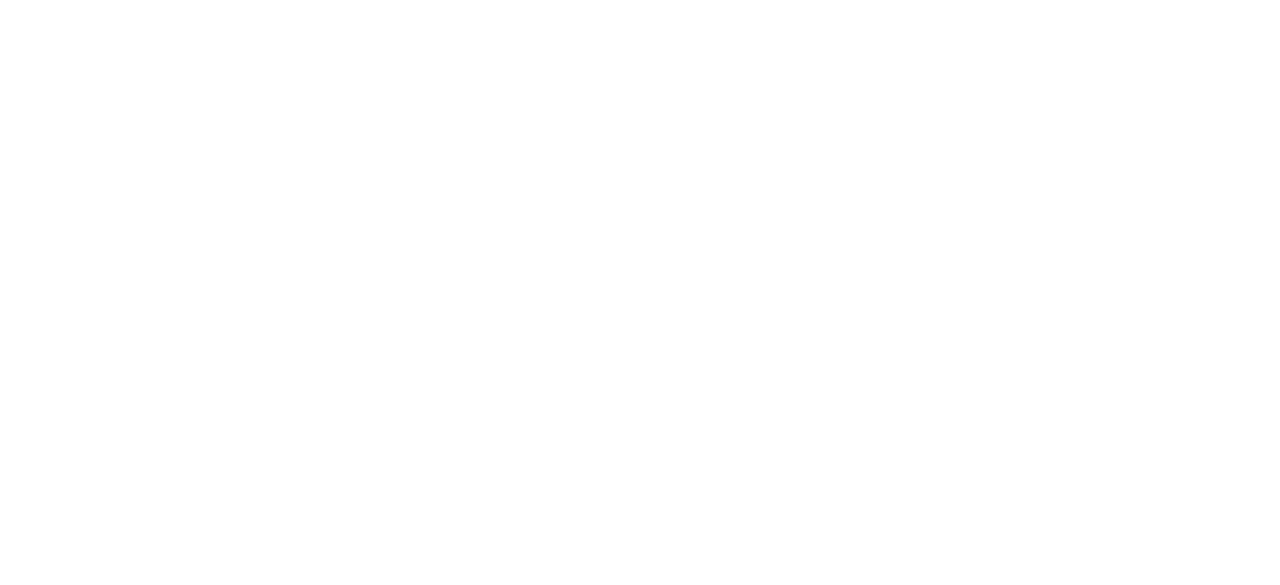 scroll, scrollTop: 0, scrollLeft: 0, axis: both 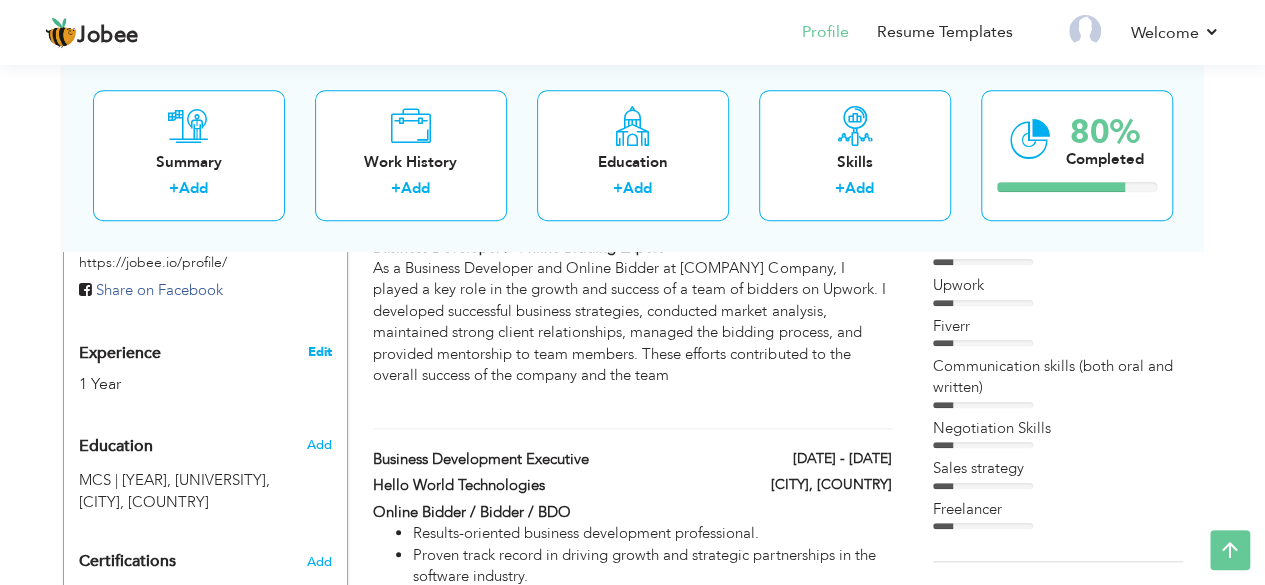 click on "Edit" at bounding box center (319, 352) 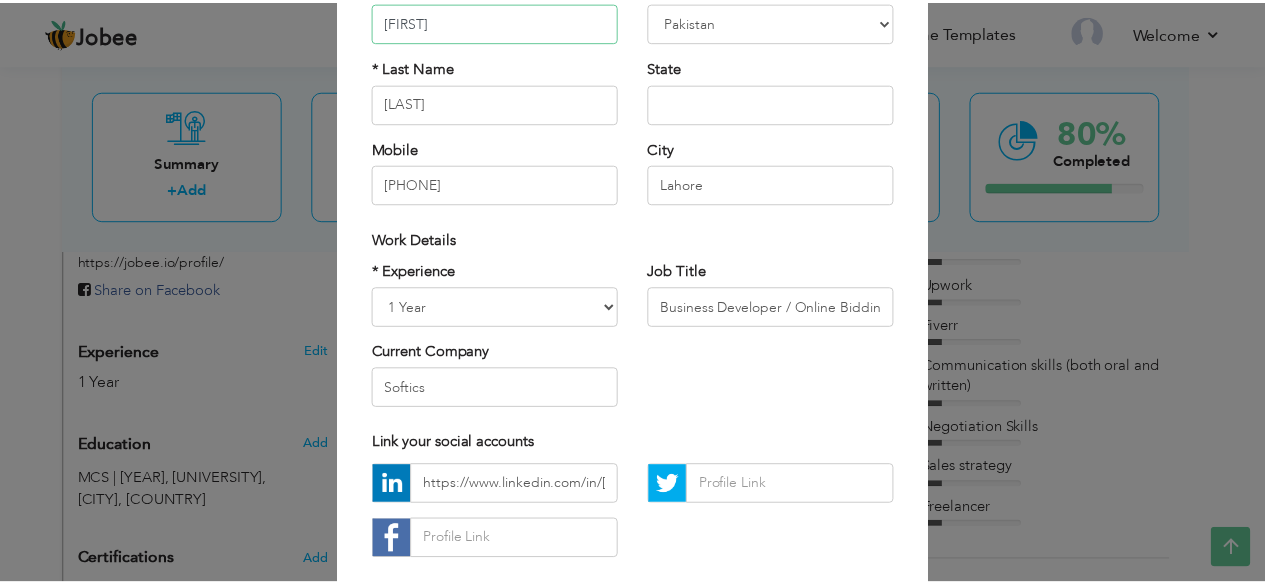 scroll, scrollTop: 300, scrollLeft: 0, axis: vertical 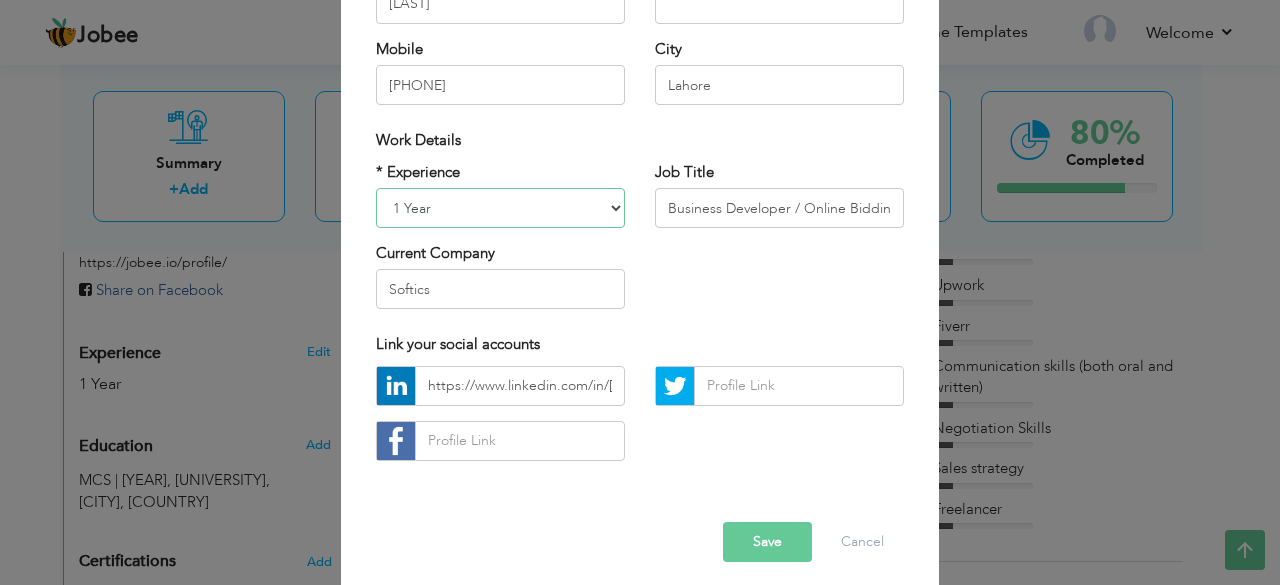 click on "Entry Level Less than 1 Year 1 Year 2 Years 3 Years 4 Years 5 Years 6 Years 7 Years 8 Years 9 Years 10 Years 11 Years 12 Years 13 Years 14 Years 15 Years 16 Years 17 Years 18 Years 19 Years 20 Years 21 Years 22 Years 23 Years 24 Years 25 Years 26 Years 27 Years 28 Years 29 Years 30 Years 31 Years 32 Years 33 Years 34 Years 35 Years More than 35 Years" at bounding box center [500, 208] 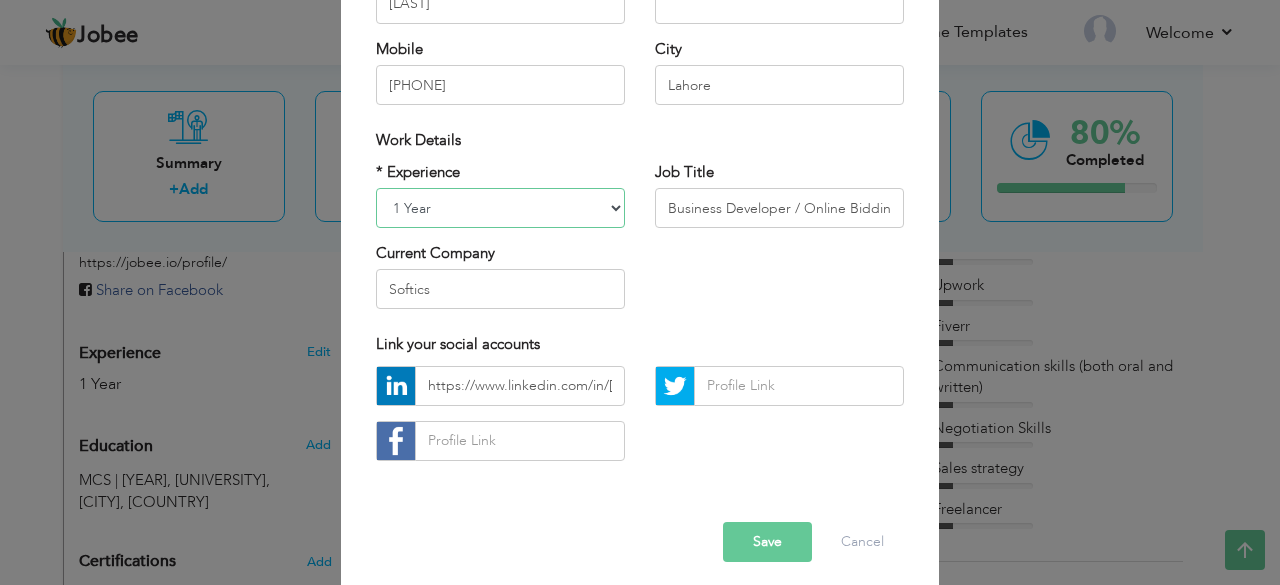 select on "number:4" 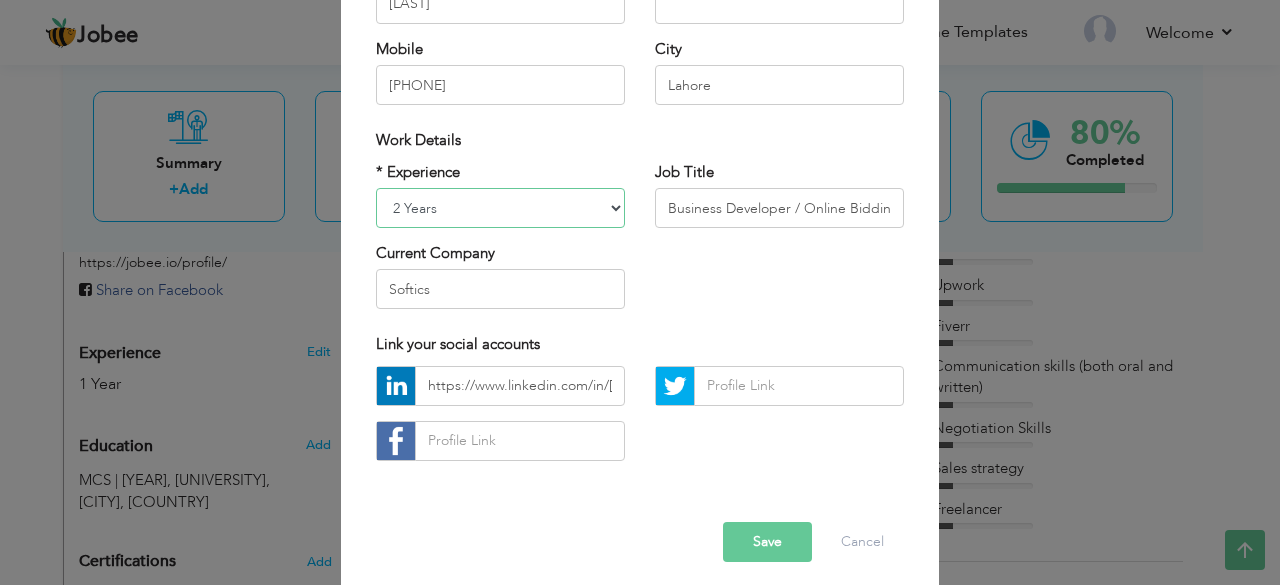 click on "Entry Level Less than 1 Year 1 Year 2 Years 3 Years 4 Years 5 Years 6 Years 7 Years 8 Years 9 Years 10 Years 11 Years 12 Years 13 Years 14 Years 15 Years 16 Years 17 Years 18 Years 19 Years 20 Years 21 Years 22 Years 23 Years 24 Years 25 Years 26 Years 27 Years 28 Years 29 Years 30 Years 31 Years 32 Years 33 Years 34 Years 35 Years More than 35 Years" at bounding box center (500, 208) 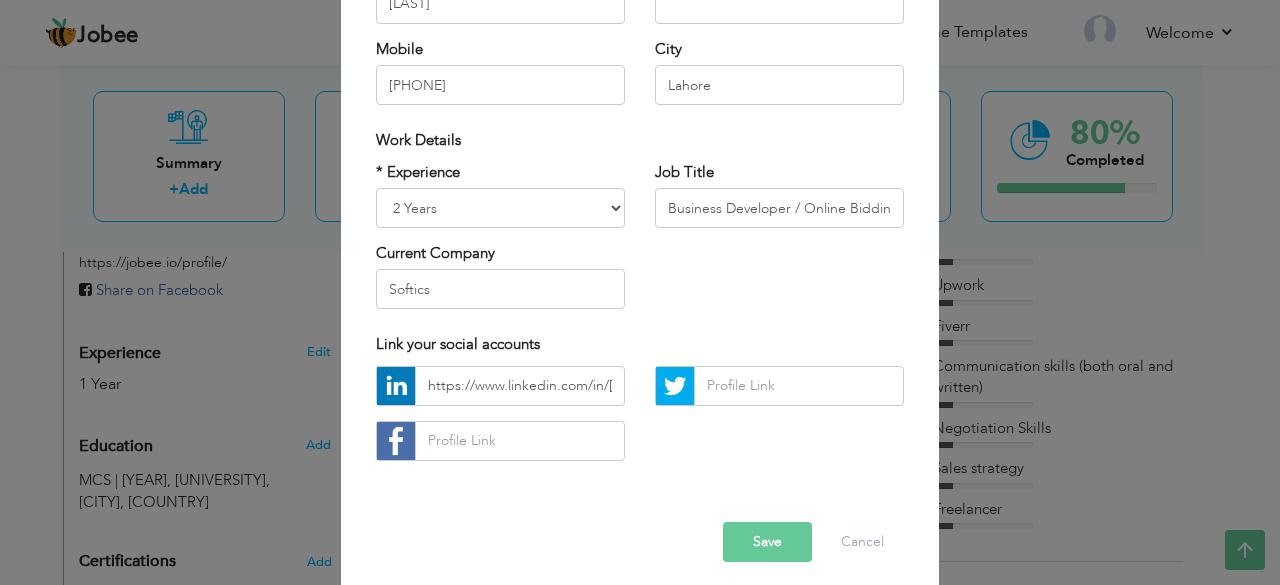 click on "Save" at bounding box center [767, 542] 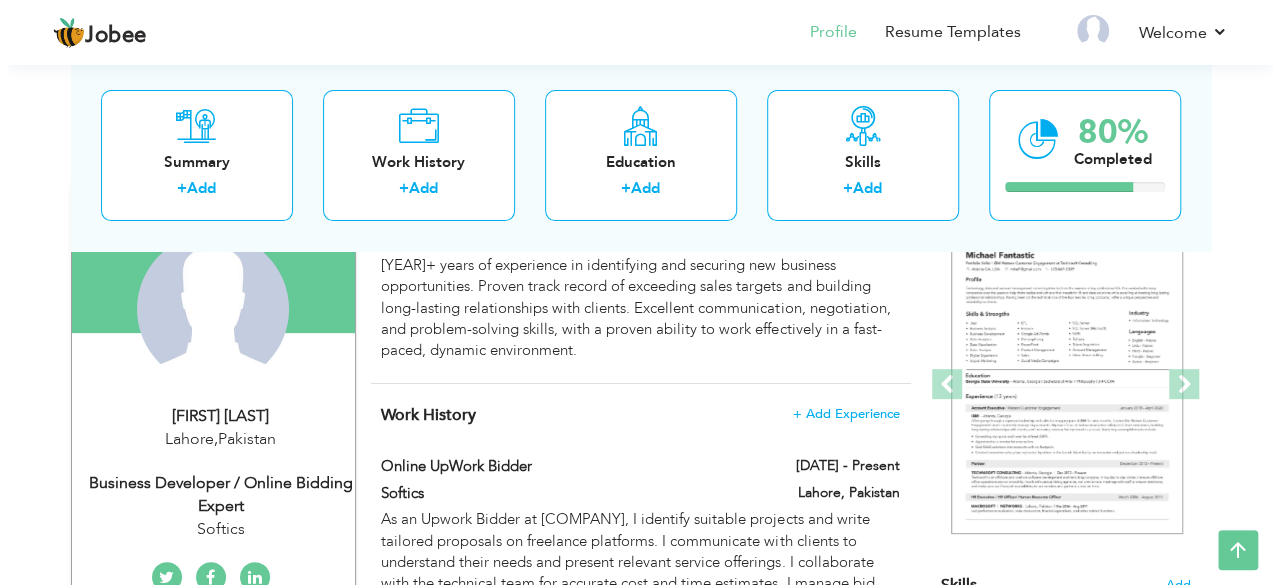 scroll, scrollTop: 95, scrollLeft: 0, axis: vertical 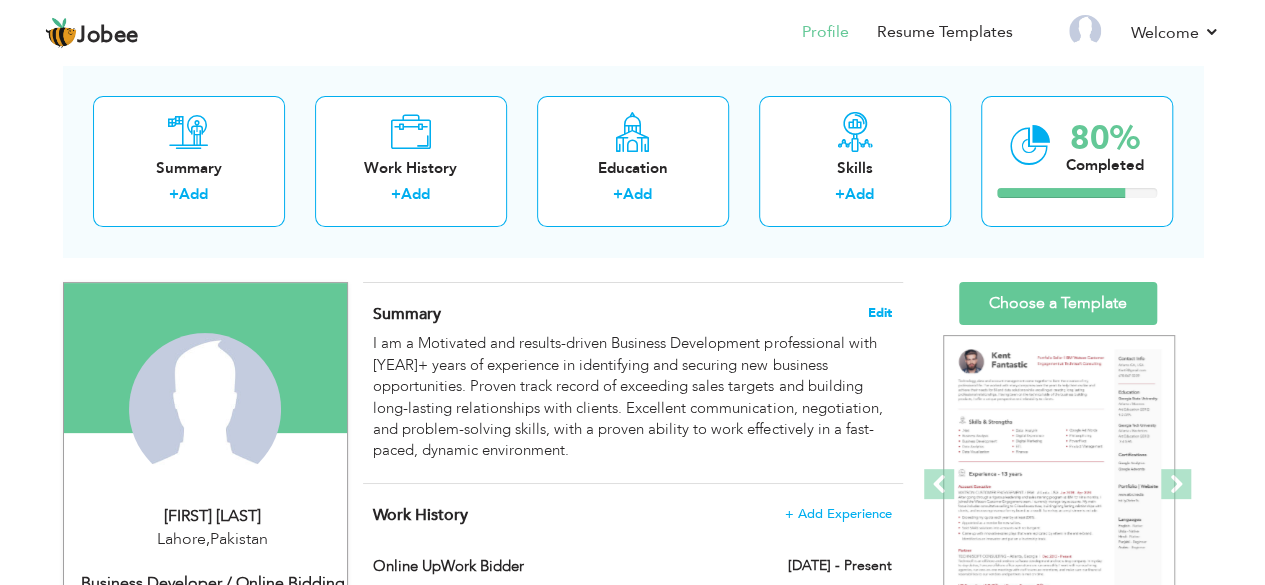 click on "Edit" at bounding box center (880, 313) 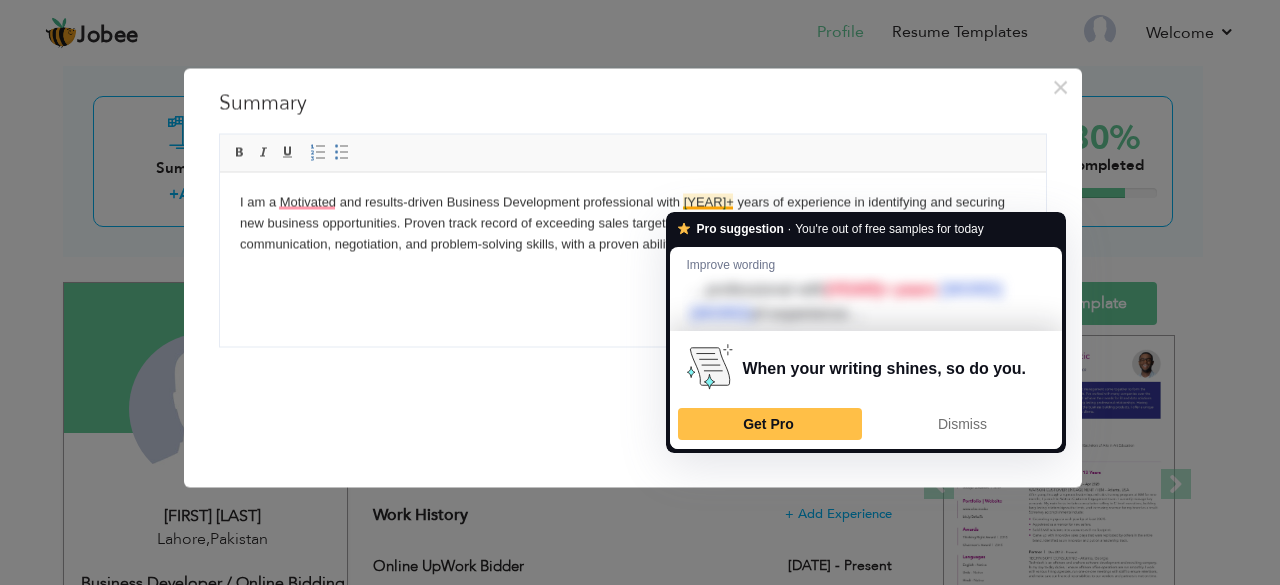 click on "I am a Motivated and results-driven Business Development professional with 1+ years of experience in identifying and securing new business opportunities. Proven track record of exceeding sales targets and building long-lasting relationships with clients. Excellent communication, negotiation, and problem-solving skills, with a proven ability to work effectively in a fast-paced, dynamic environment." at bounding box center (632, 223) 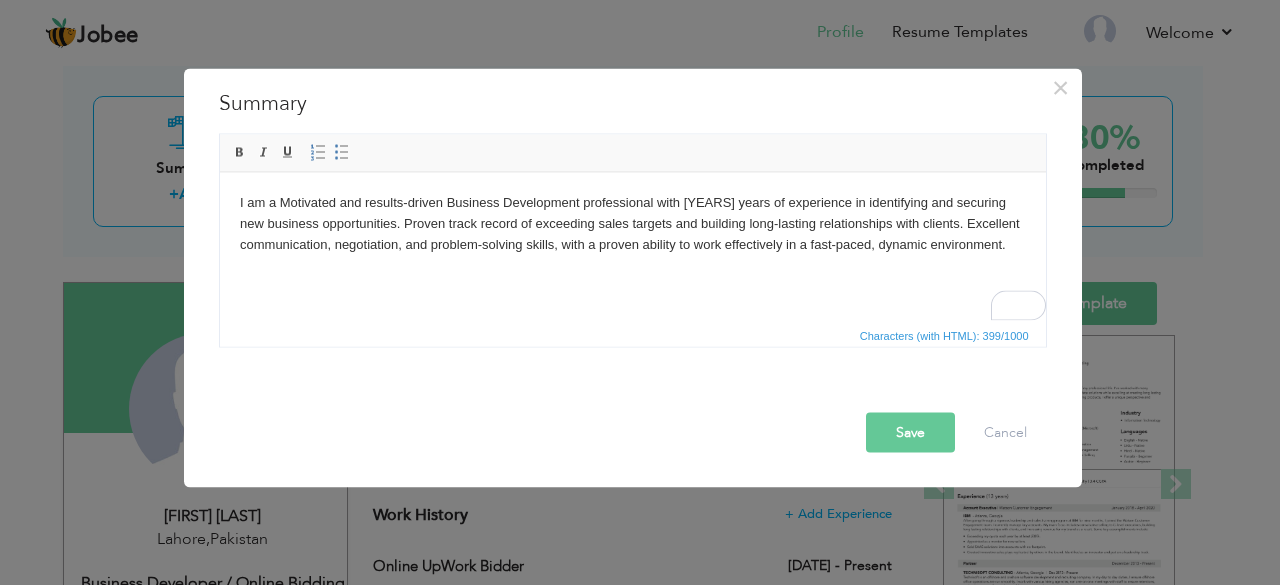 click on "I am a Motivated and results-driven Business Development professional with 2 years of experience in identifying and securing new business opportunities. Proven track record of exceeding sales targets and building long-lasting relationships with clients. Excellent communication, negotiation, and problem-solving skills, with a proven ability to work effectively in a fast-paced, dynamic environment." at bounding box center (632, 223) 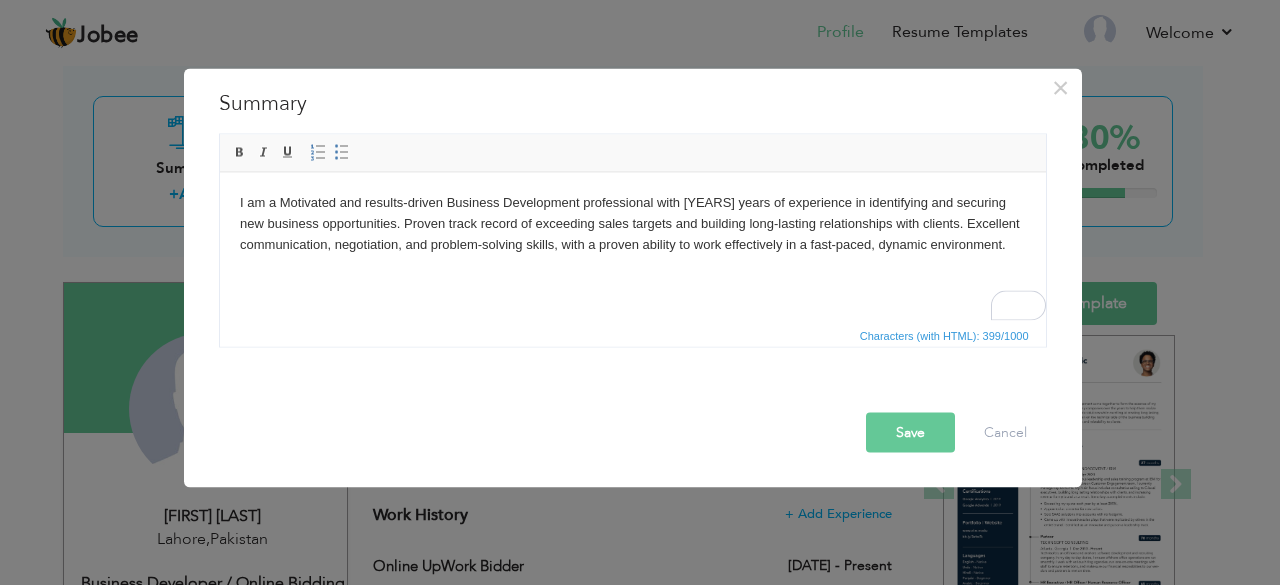 click on "I am a Motivated and results-driven Business Development professional with 2 years of experience in identifying and securing new business opportunities. Proven track record of exceeding sales targets and building long-lasting relationships with clients. Excellent communication, negotiation, and problem-solving skills, with a proven ability to work effectively in a fast-paced, dynamic environment." at bounding box center (632, 223) 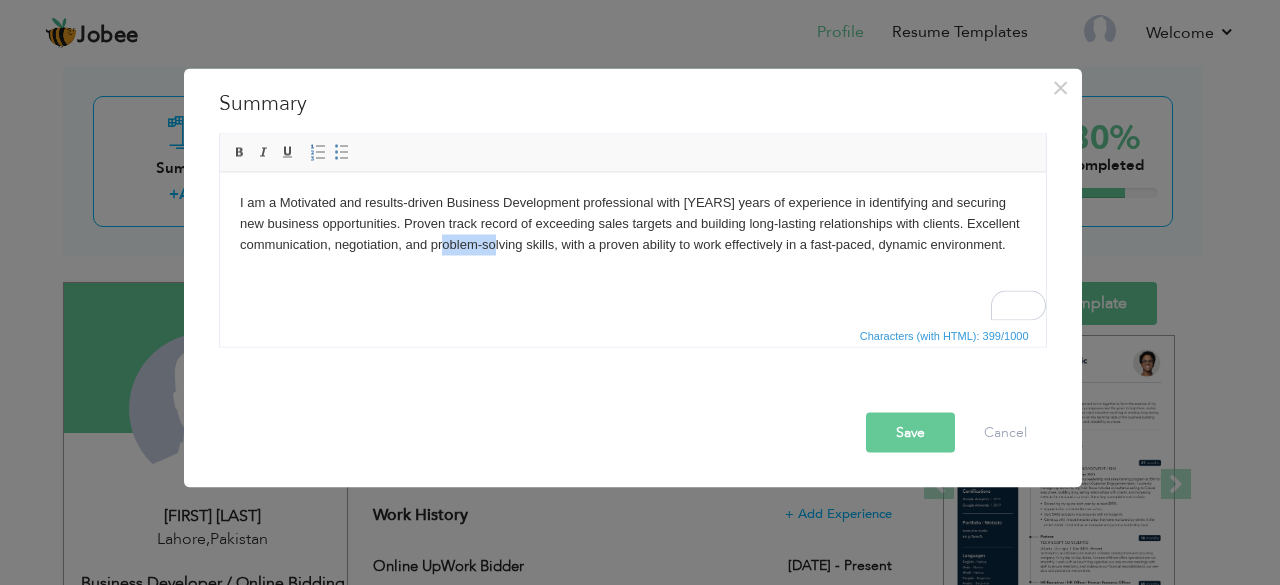 click on "I am a Motivated and results-driven Business Development professional with 2 years of experience in identifying and securing new business opportunities. Proven track record of exceeding sales targets and building long-lasting relationships with clients. Excellent communication, negotiation, and problem-solving skills, with a proven ability to work effectively in a fast-paced, dynamic environment." at bounding box center (632, 223) 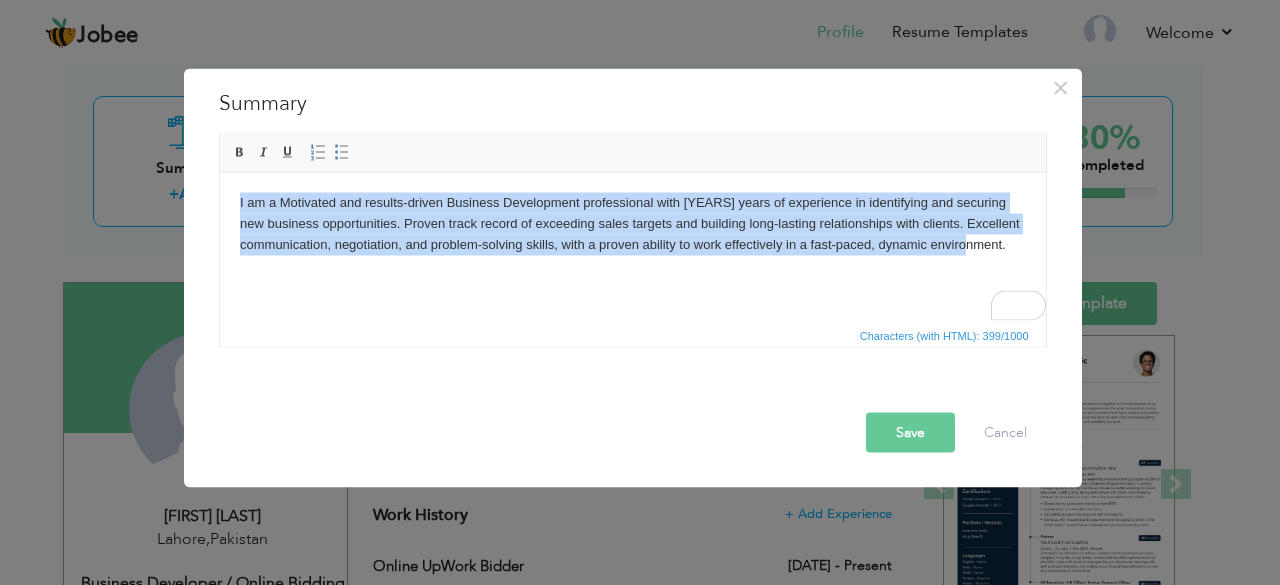 click on "I am a Motivated and results-driven Business Development professional with 2 years of experience in identifying and securing new business opportunities. Proven track record of exceeding sales targets and building long-lasting relationships with clients. Excellent communication, negotiation, and problem-solving skills, with a proven ability to work effectively in a fast-paced, dynamic environment." at bounding box center [632, 223] 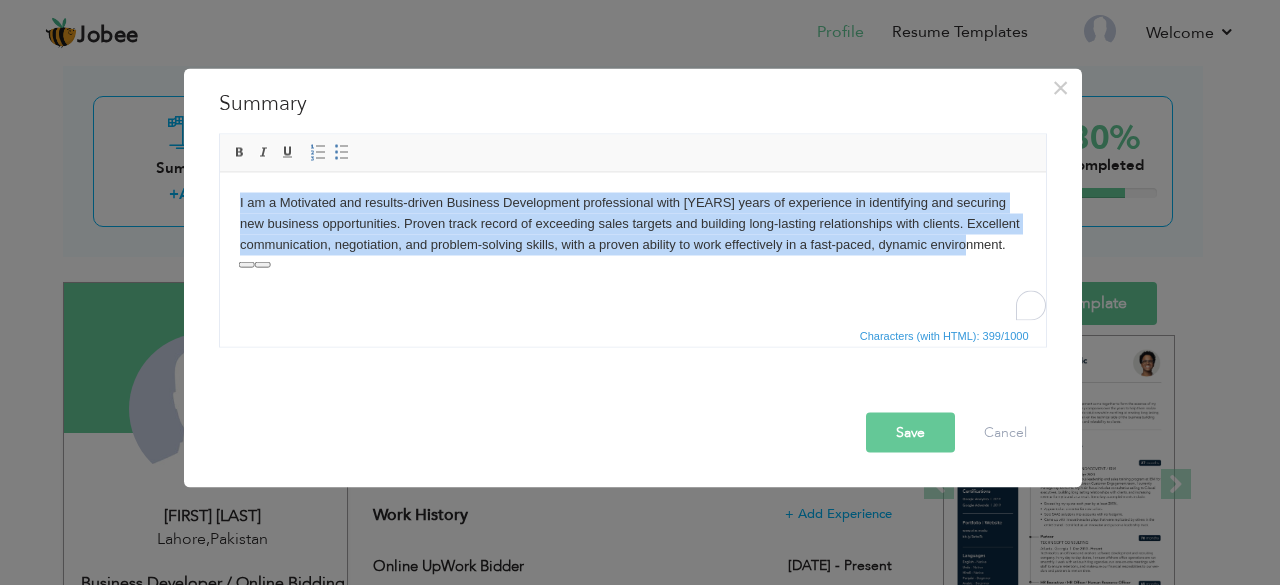 click on "I am a Motivated and results-driven Business Development professional with 2 years of experience in identifying and securing new business opportunities. Proven track record of exceeding sales targets and building long-lasting relationships with clients. Excellent communication, negotiation, and problem-solving skills, with a proven ability to work effectively in a fast-paced, dynamic environment." at bounding box center (632, 223) 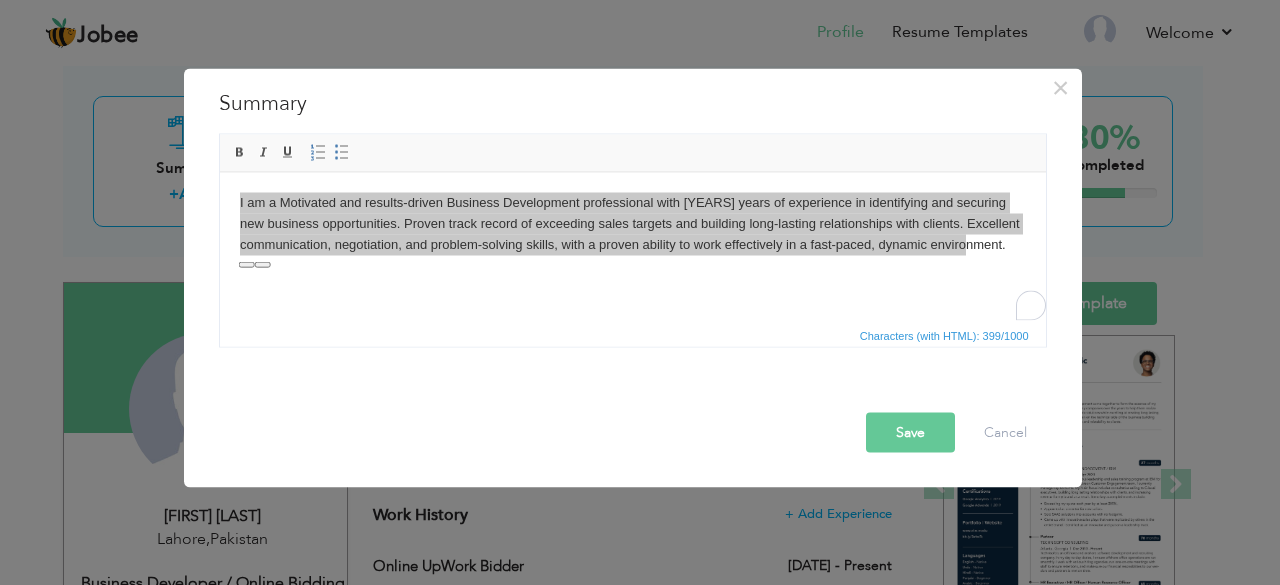 scroll, scrollTop: 0, scrollLeft: 0, axis: both 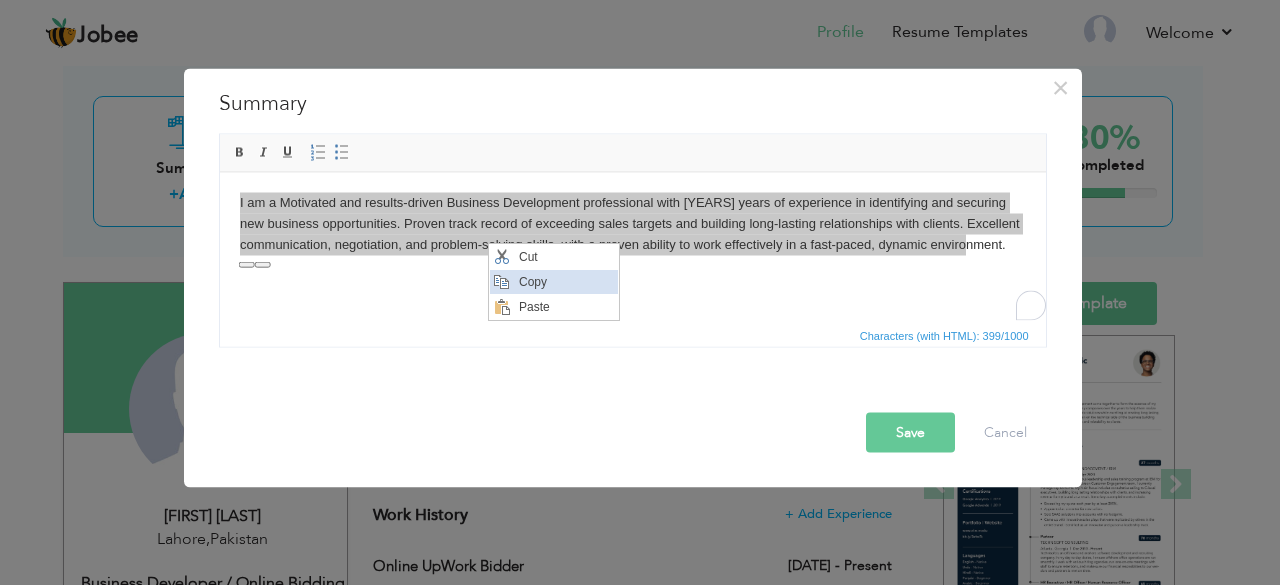 click on "Copy" at bounding box center [565, 281] 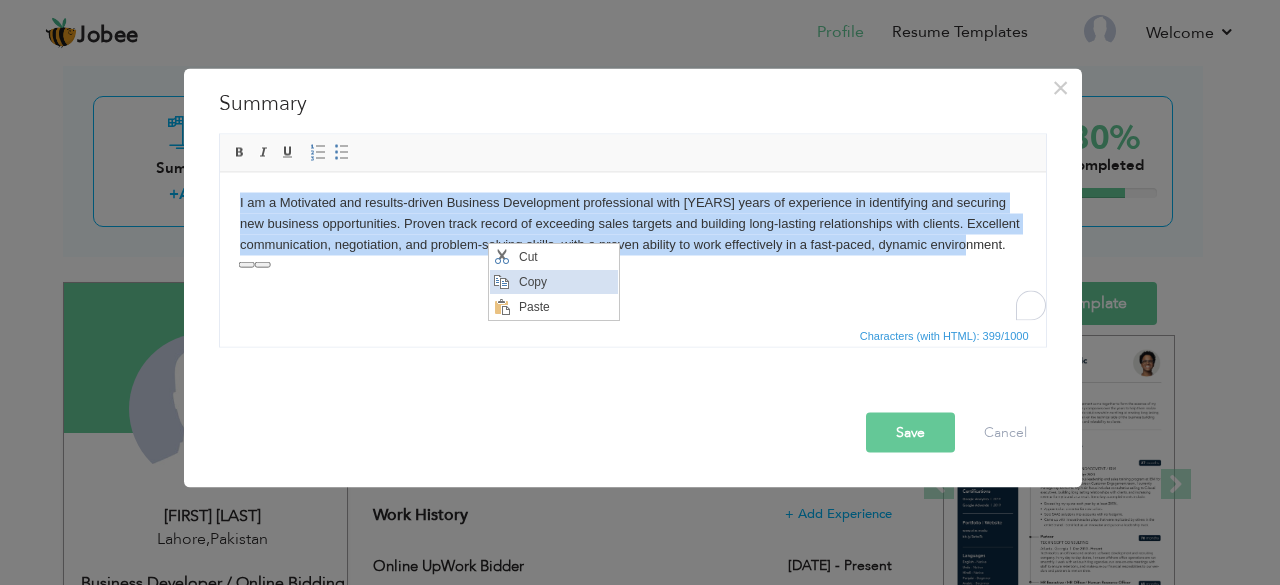 copy on "I am a Motivated and results-driven Business Development professional with 2 years of experience in identifying and securing new business opportunities. Proven track record of exceeding sales targets and building long-lasting relationships with clients. Excellent communication, negotiation, and problem-solving skills, with a proven ability to work effectively in a fast-paced, dynamic environment." 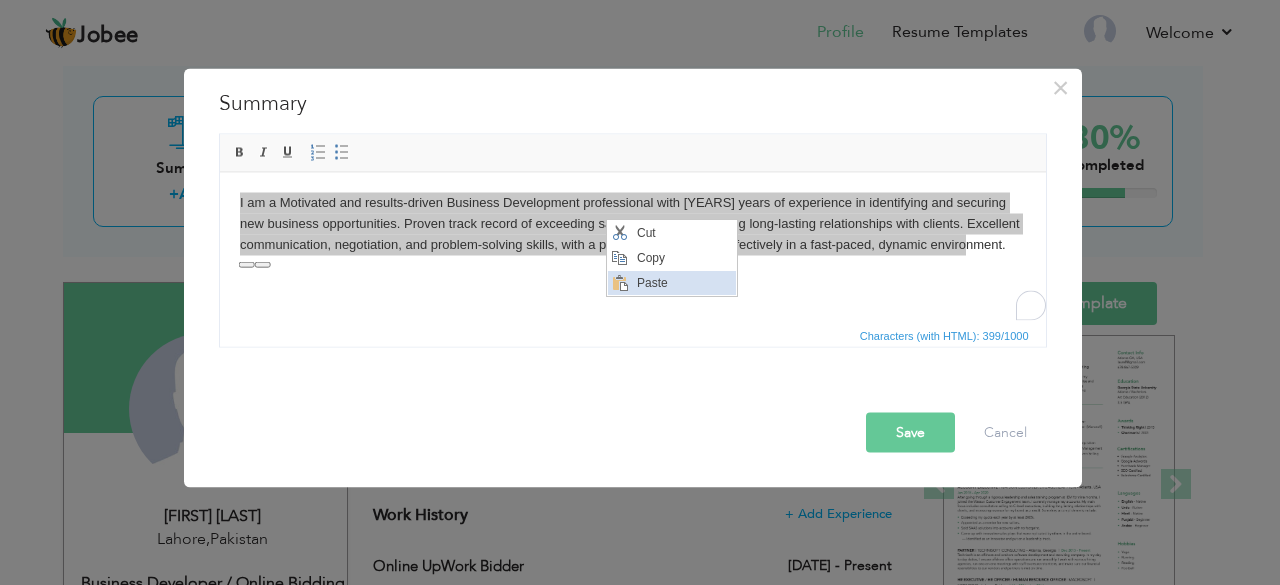 click on "Paste" at bounding box center [683, 282] 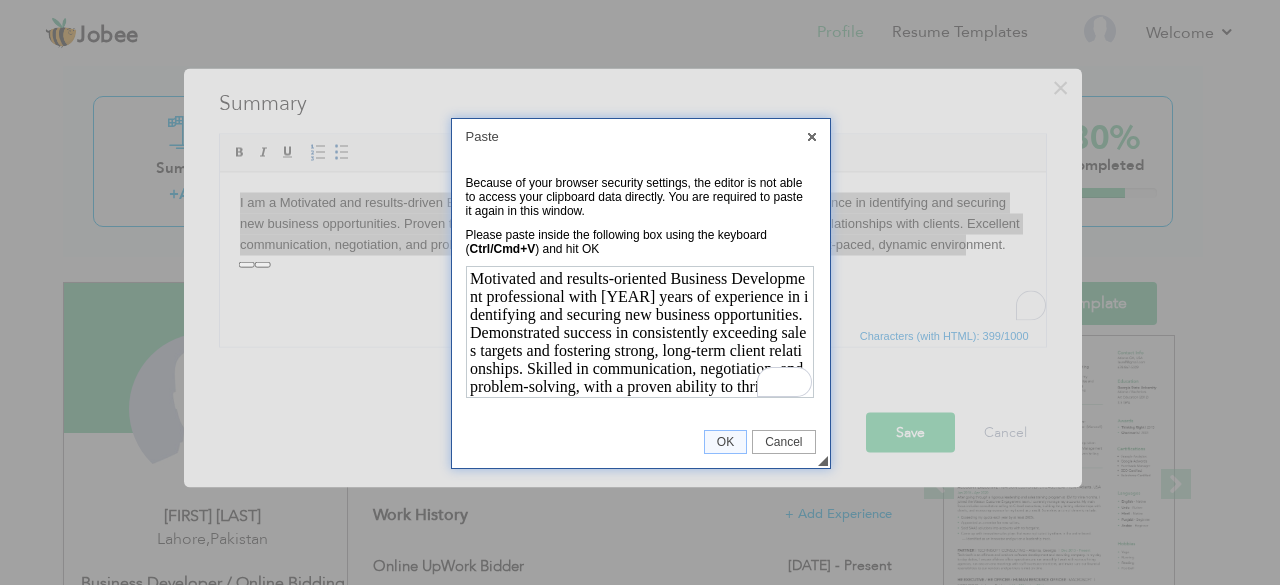 scroll, scrollTop: 16, scrollLeft: 0, axis: vertical 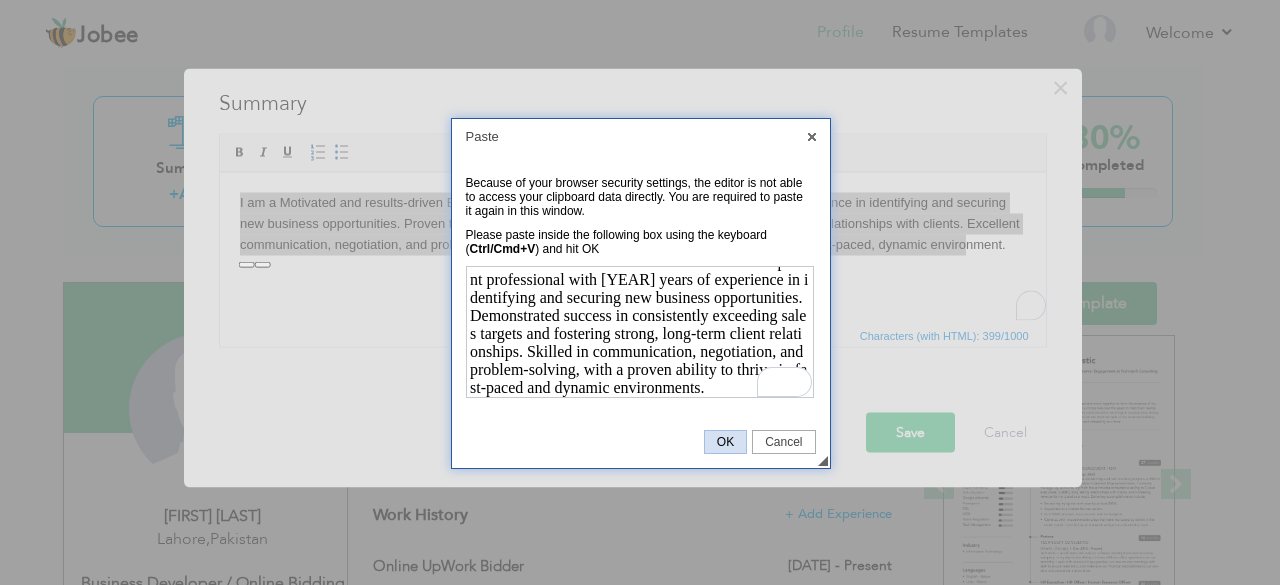 click on "OK" at bounding box center [725, 442] 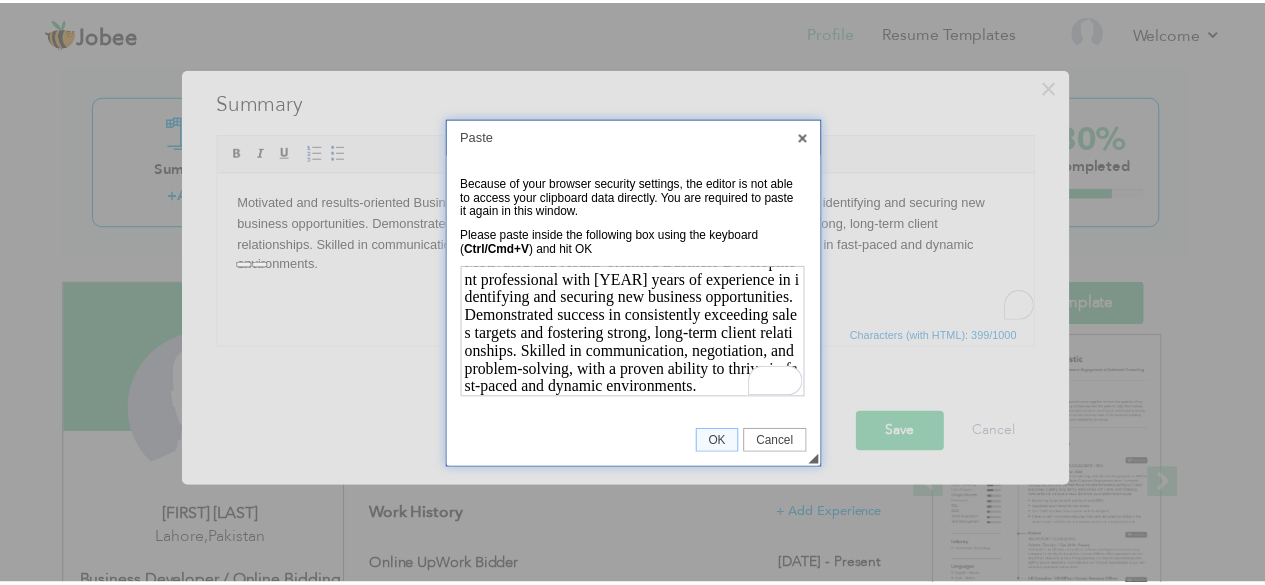 scroll, scrollTop: 0, scrollLeft: 0, axis: both 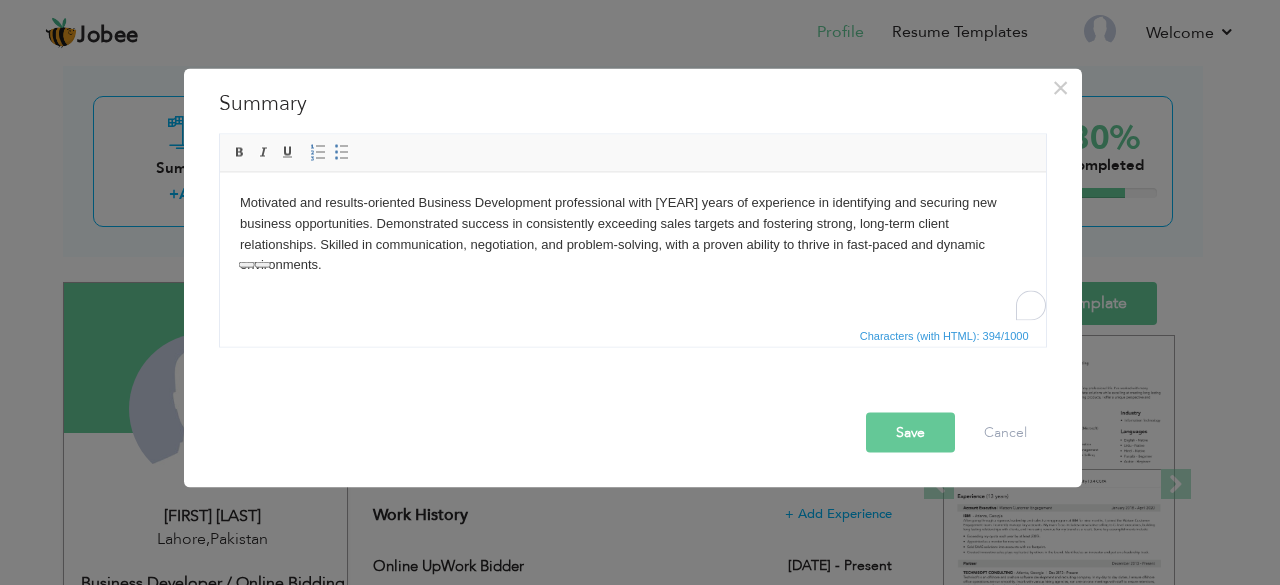 click on "Save" at bounding box center (910, 432) 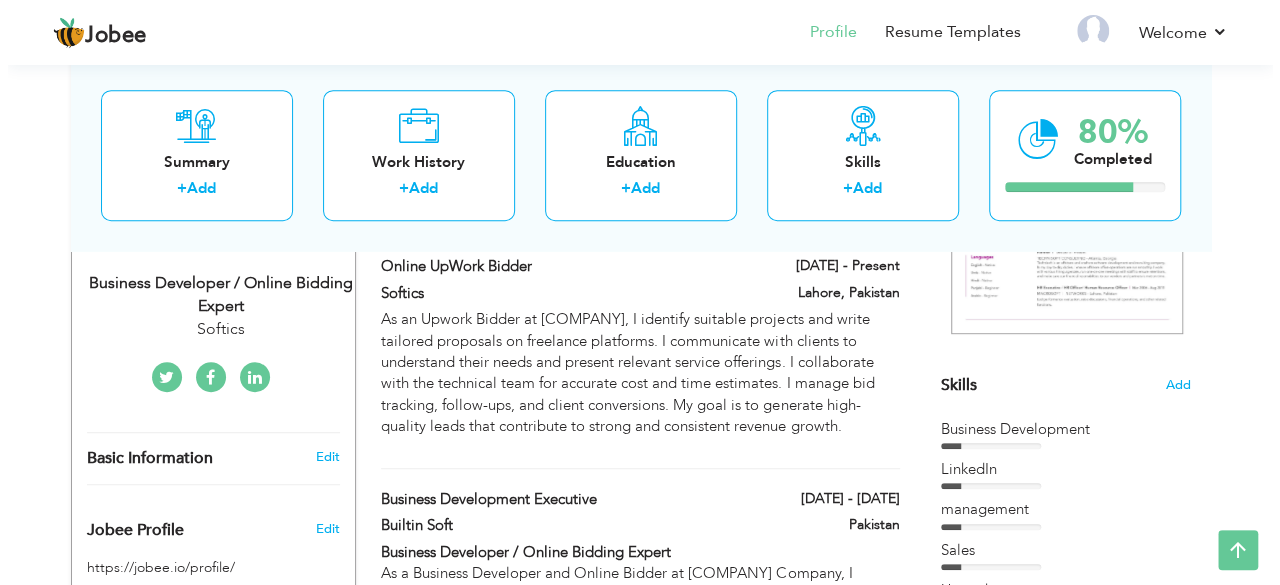 scroll, scrollTop: 295, scrollLeft: 0, axis: vertical 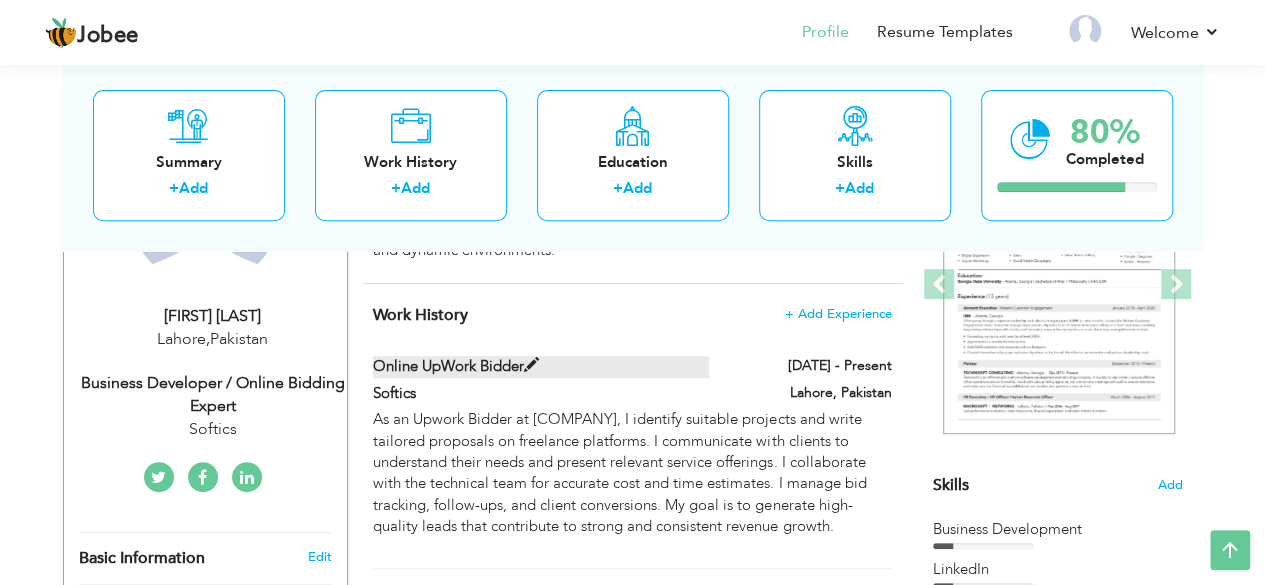 click at bounding box center [531, 365] 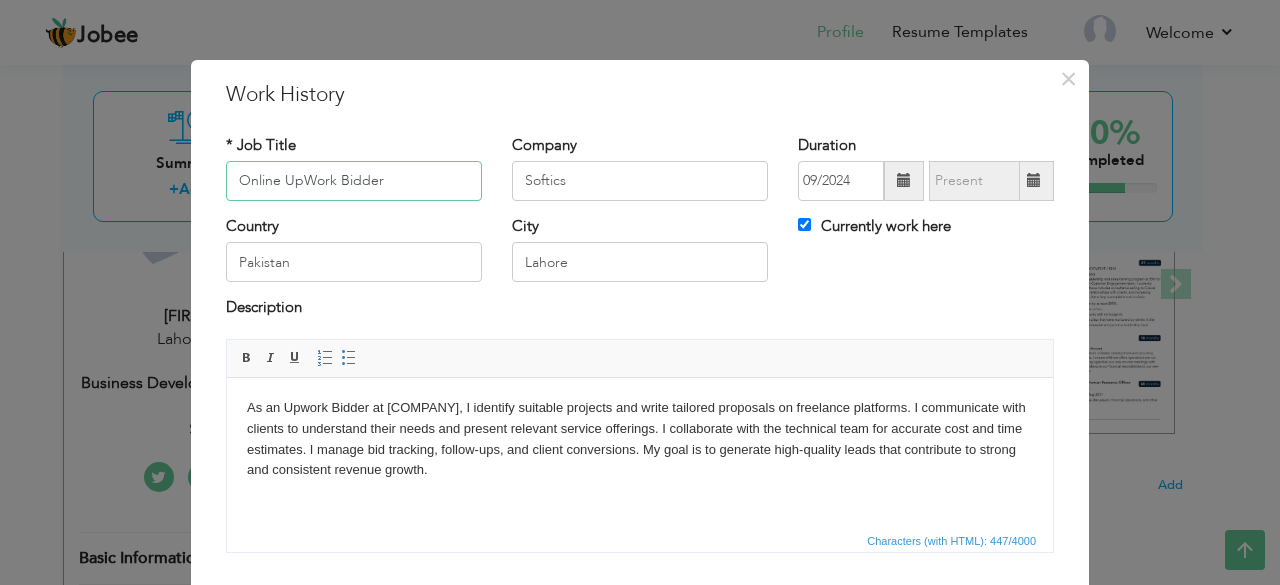 drag, startPoint x: 270, startPoint y: 183, endPoint x: 223, endPoint y: 185, distance: 47.042534 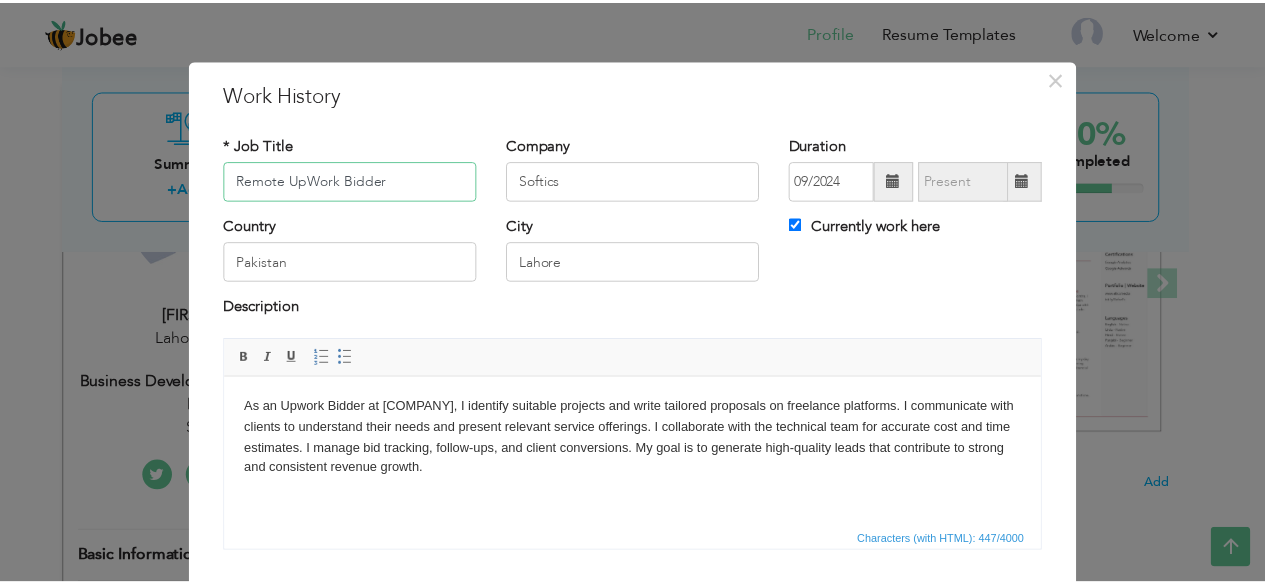 scroll, scrollTop: 128, scrollLeft: 0, axis: vertical 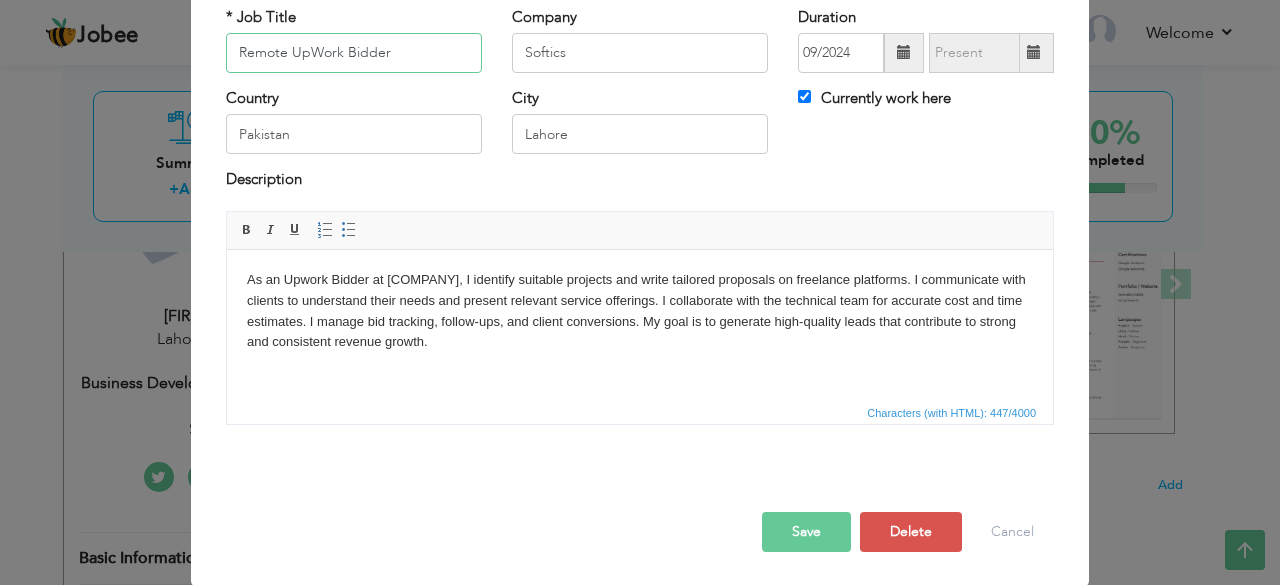type on "Remote UpWork Bidder" 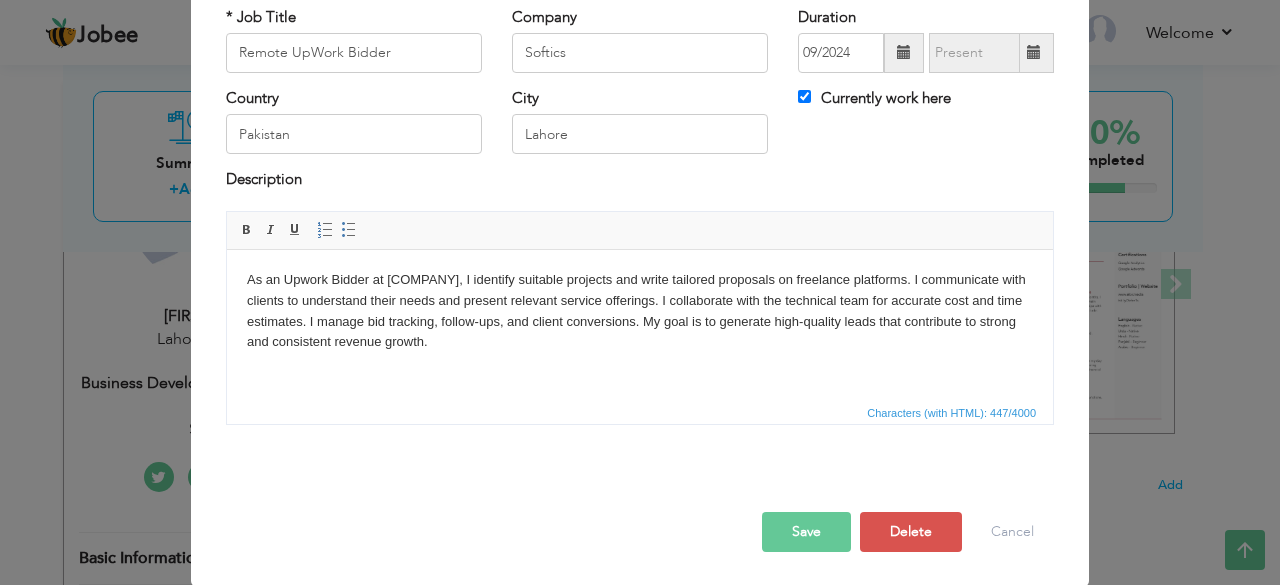 click on "Save" at bounding box center [806, 532] 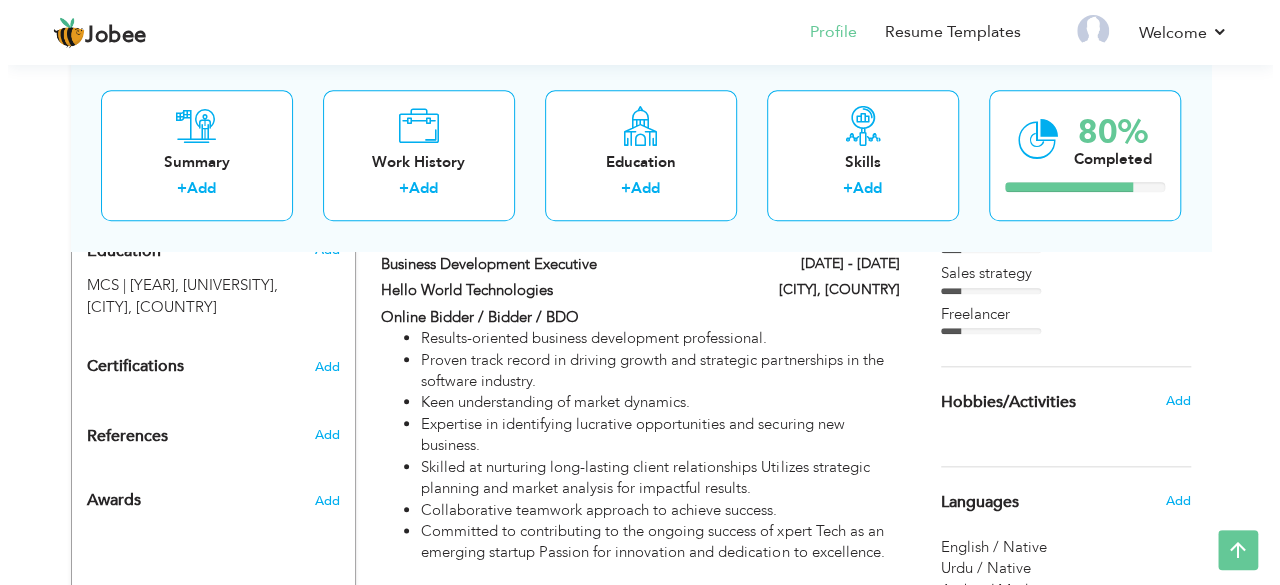 scroll, scrollTop: 795, scrollLeft: 0, axis: vertical 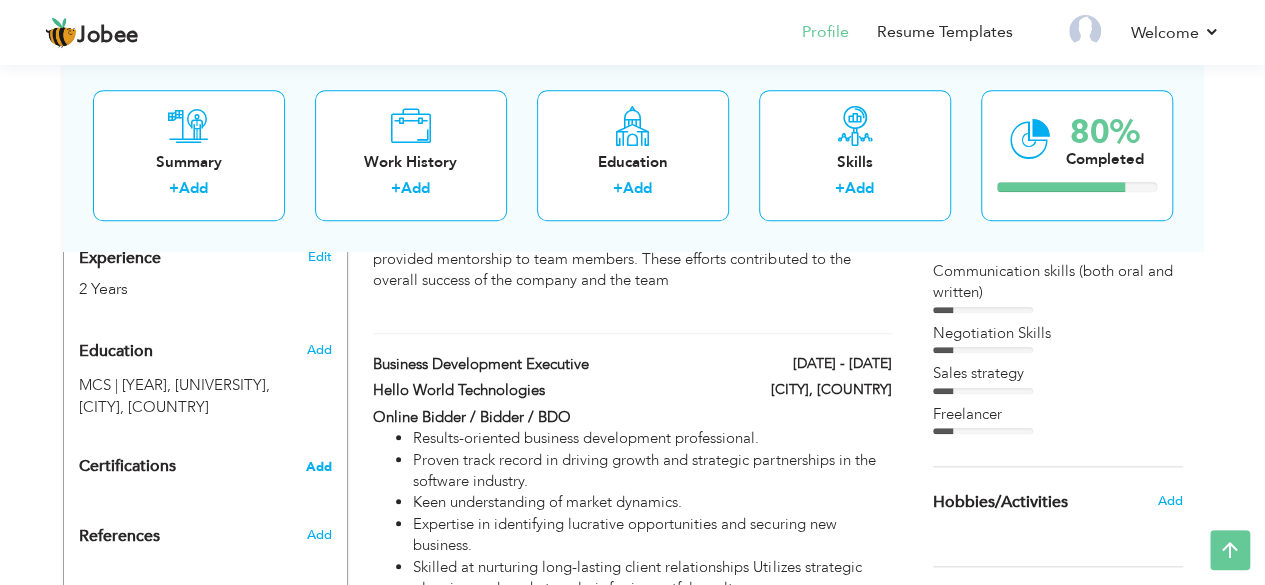 click on "Add" at bounding box center [319, 467] 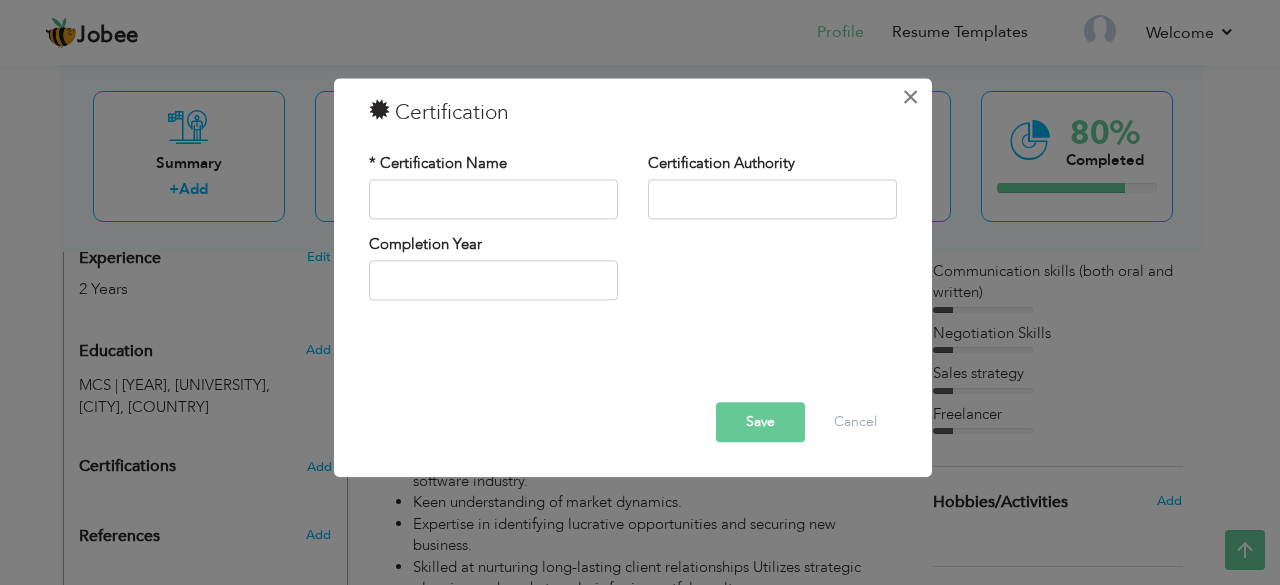 click on "×" at bounding box center [910, 97] 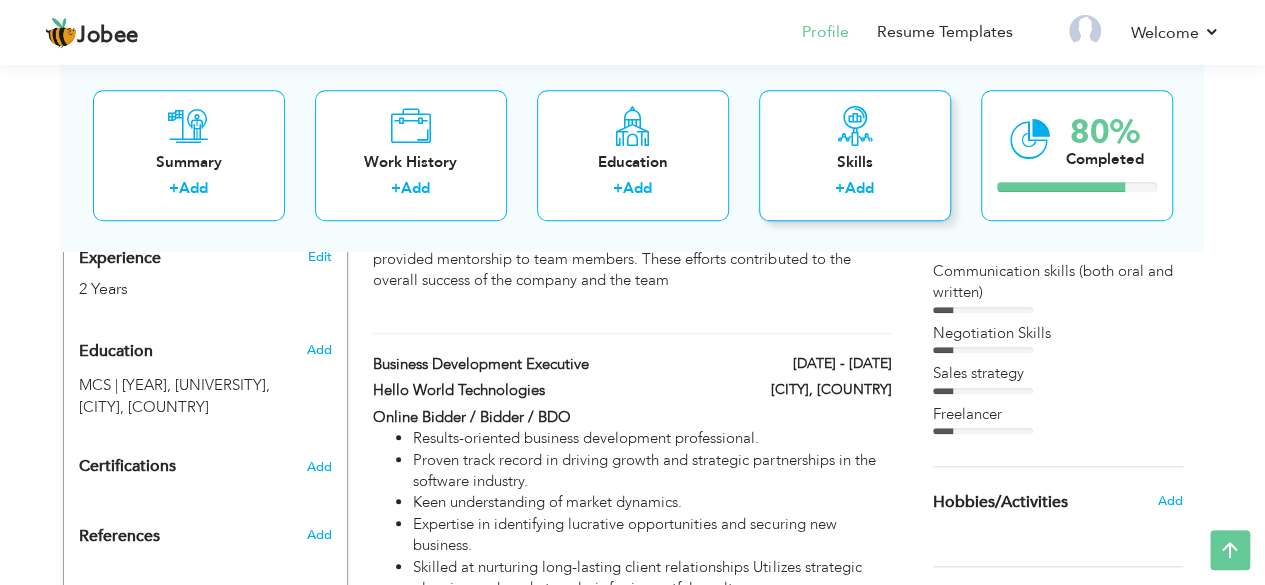 click on "Skills
+  Add" at bounding box center [855, 155] 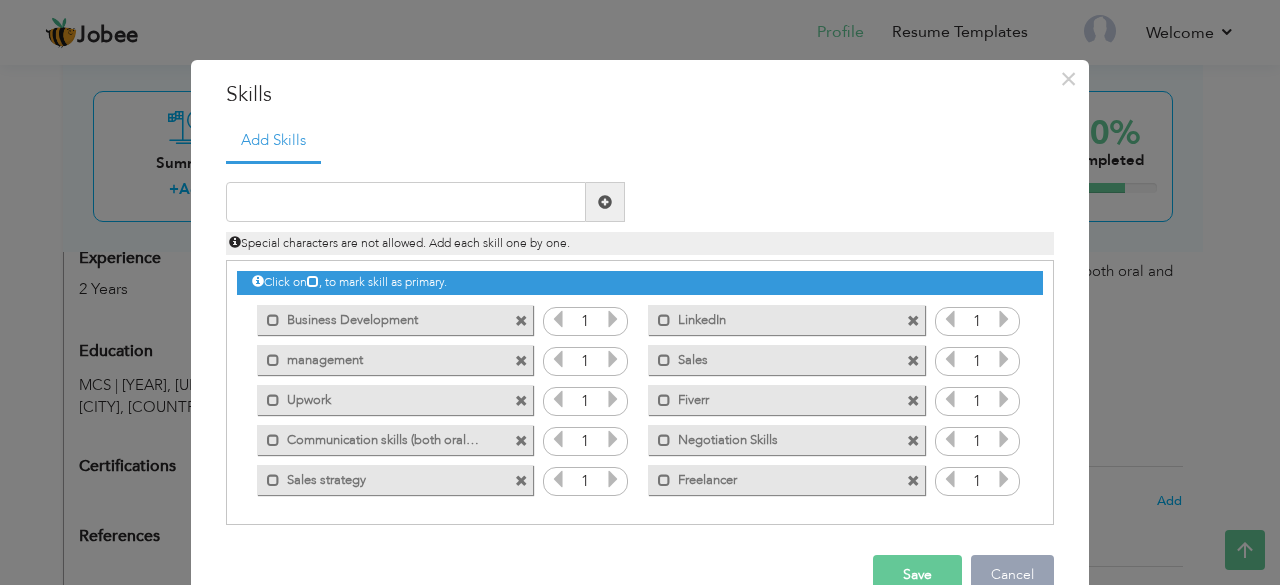click on "Cancel" at bounding box center [1012, 575] 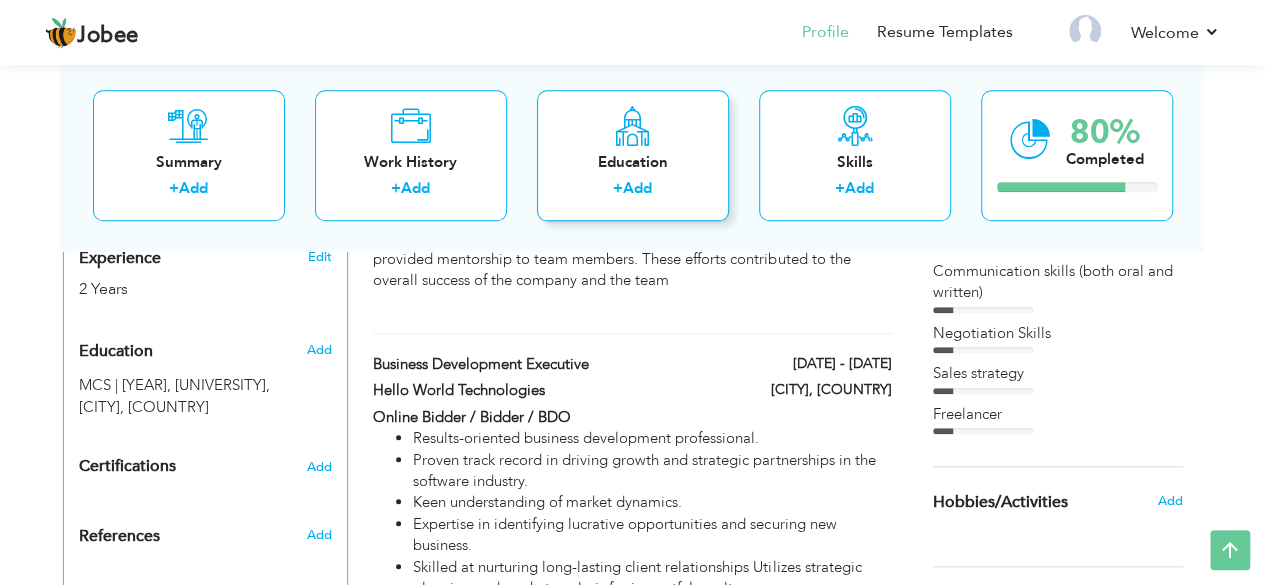 click at bounding box center (632, 126) 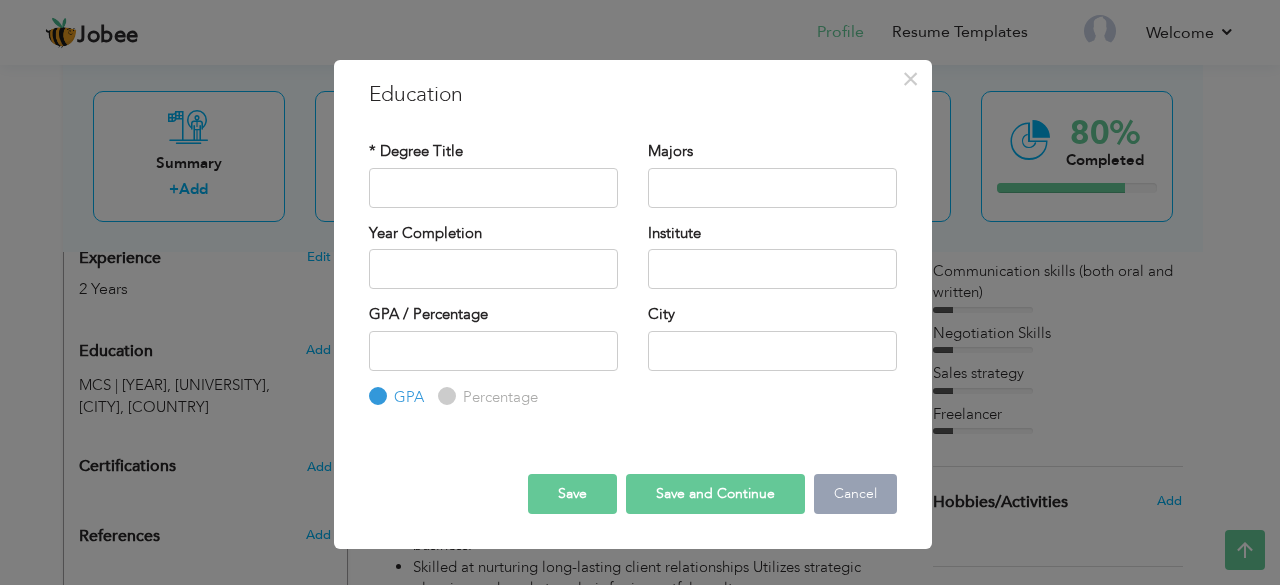 click on "Cancel" at bounding box center [855, 494] 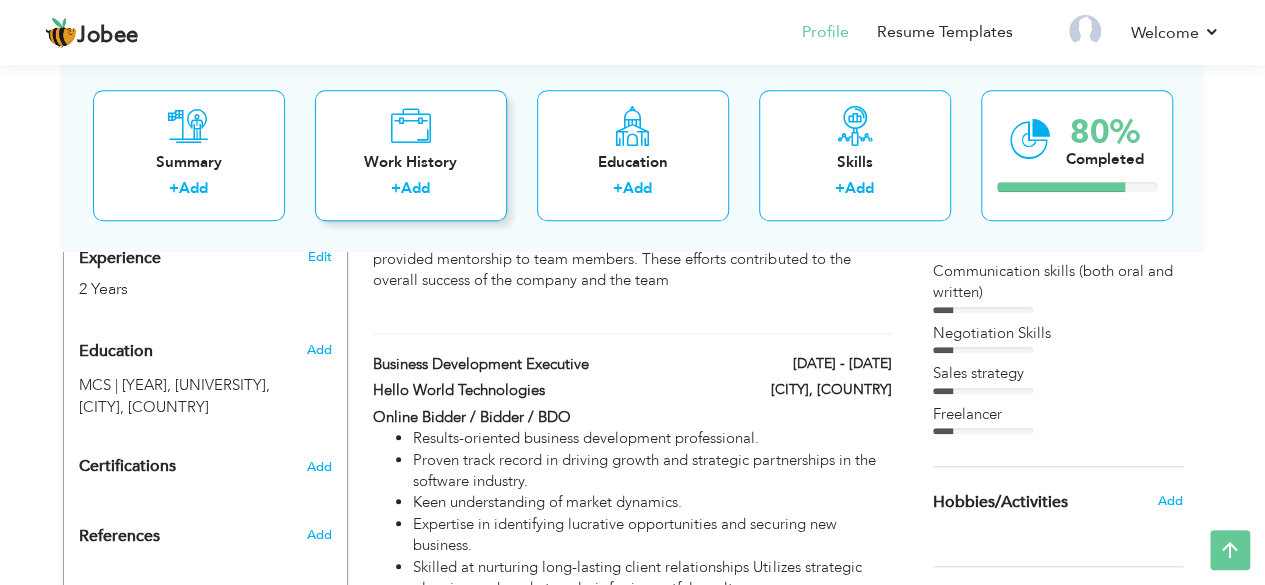 click at bounding box center [410, 126] 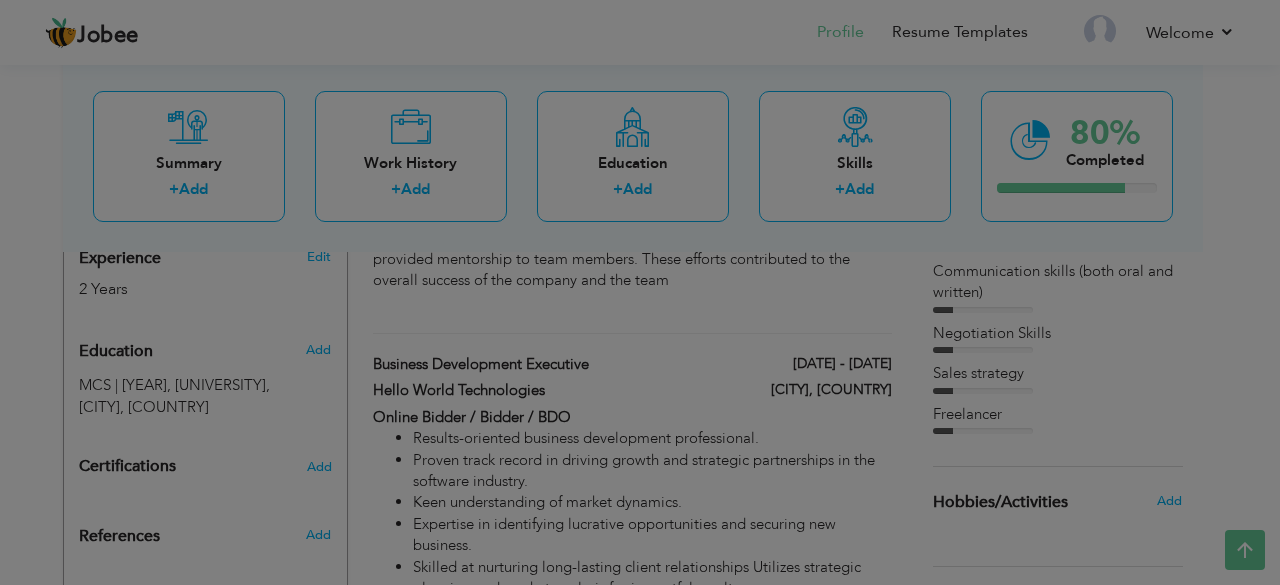scroll, scrollTop: 0, scrollLeft: 0, axis: both 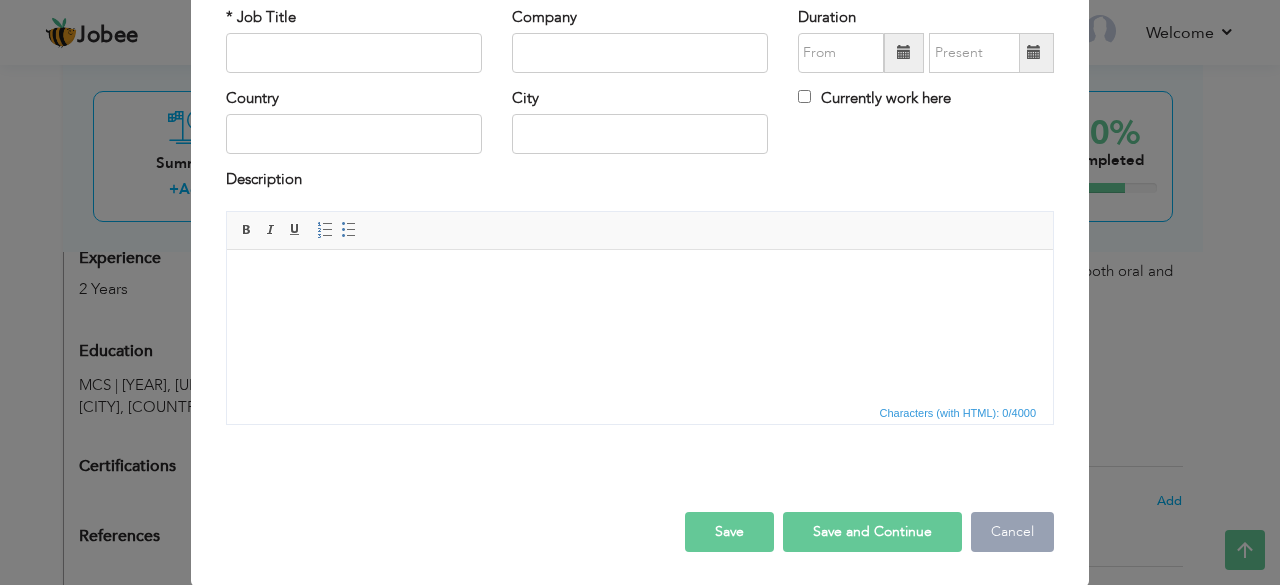 click on "Cancel" at bounding box center (1012, 532) 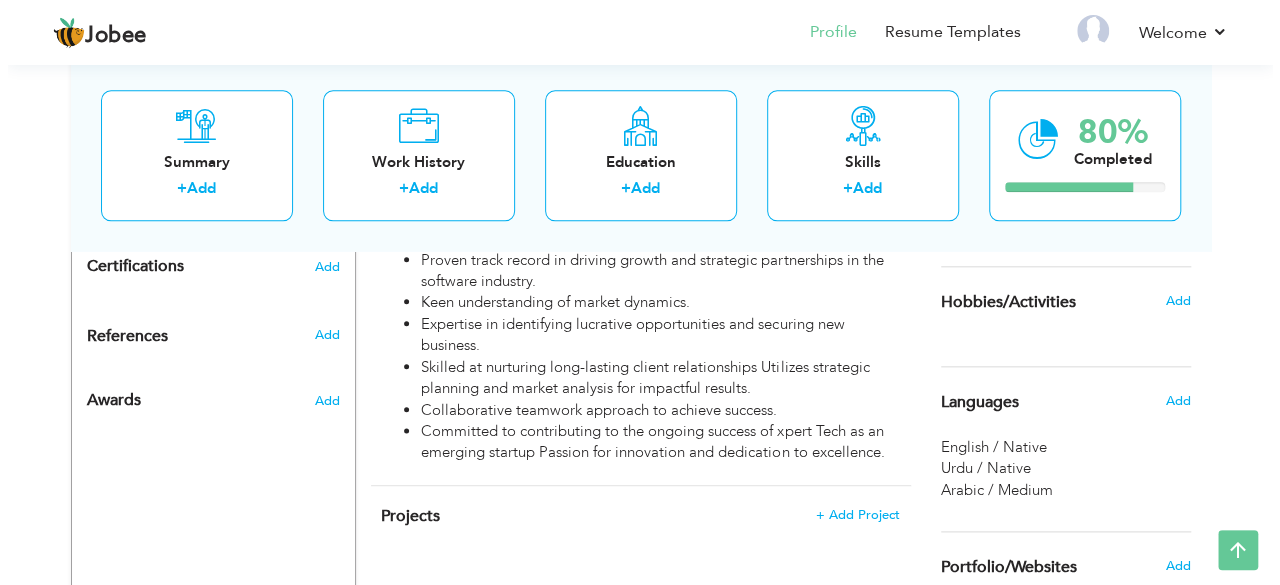 scroll, scrollTop: 1095, scrollLeft: 0, axis: vertical 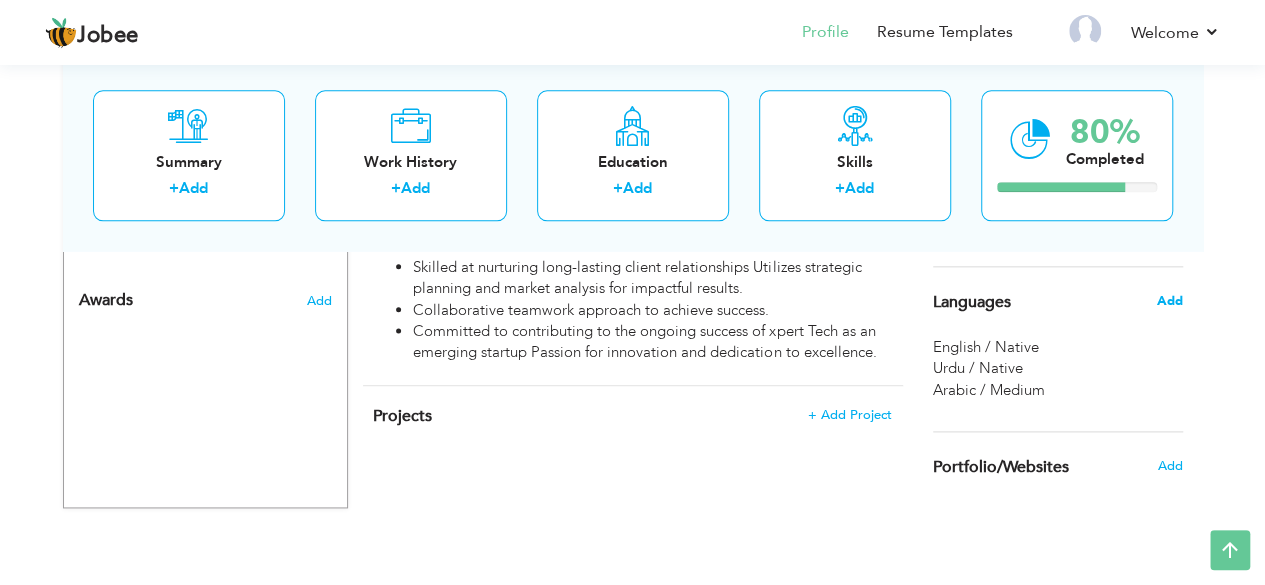 click on "Add" at bounding box center (1169, 301) 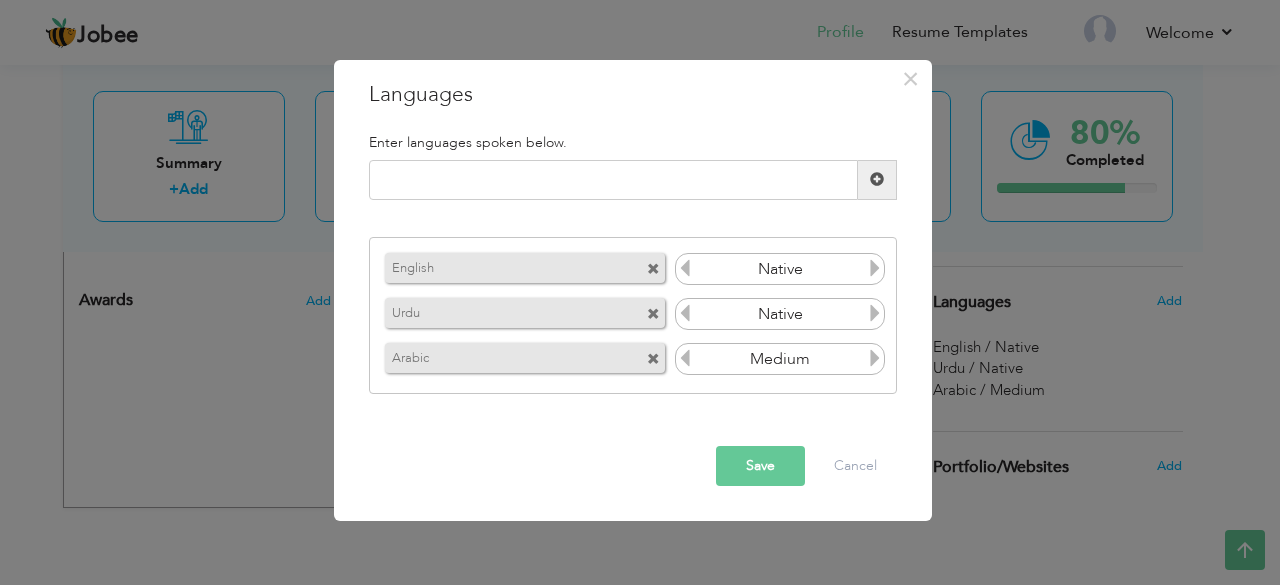 click at bounding box center [653, 359] 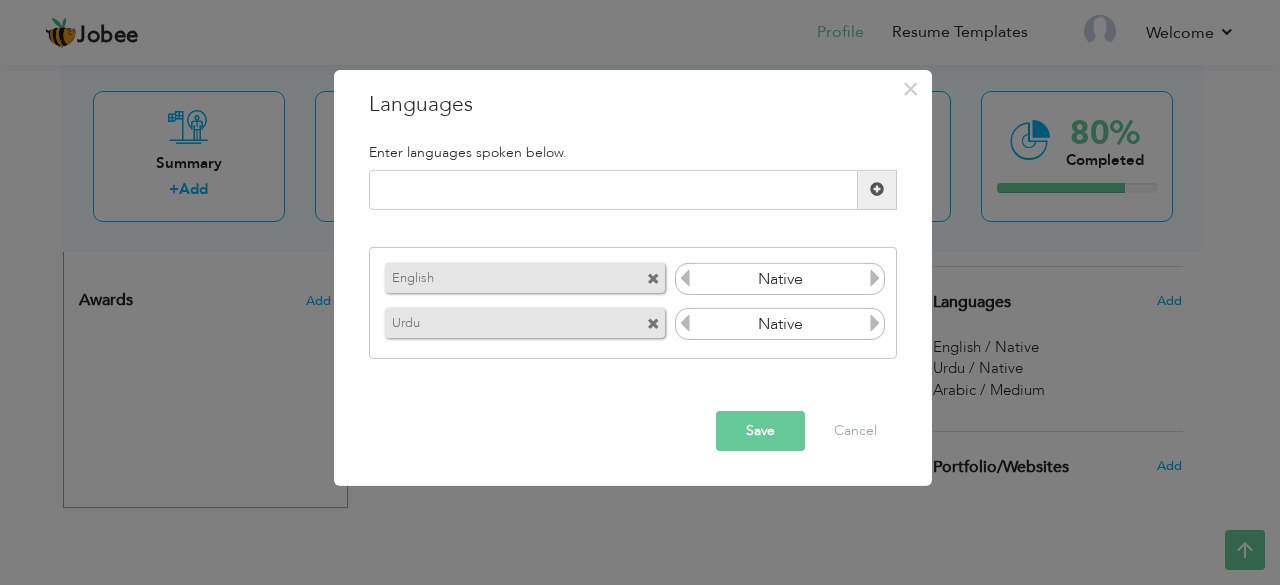 click at bounding box center [653, 324] 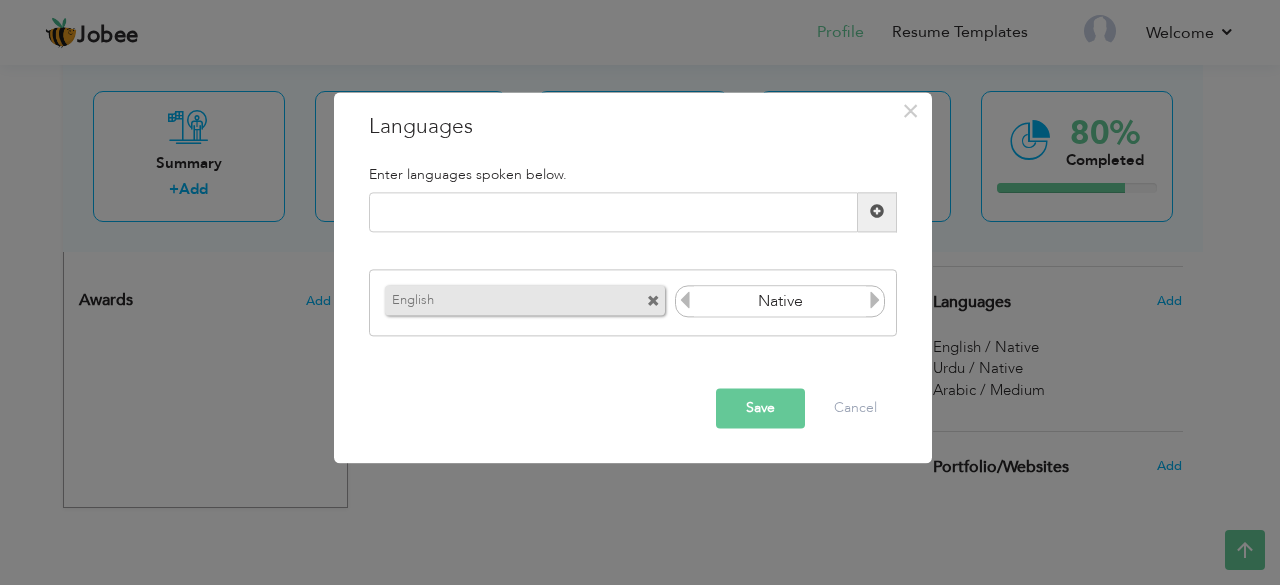click on "Save" at bounding box center (760, 408) 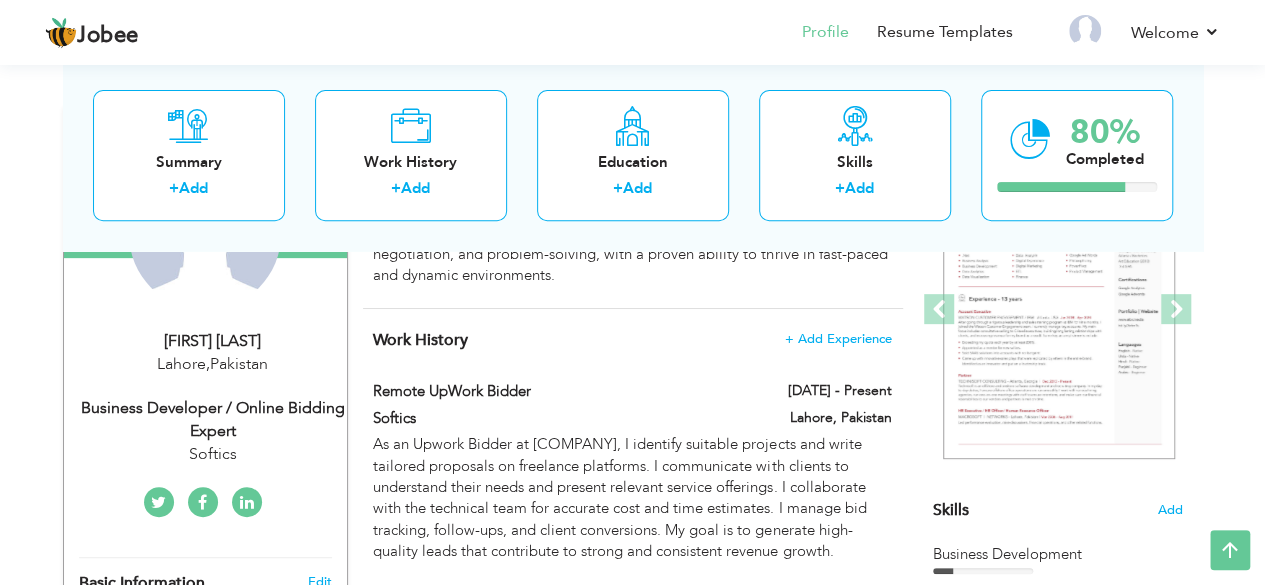 scroll, scrollTop: 0, scrollLeft: 0, axis: both 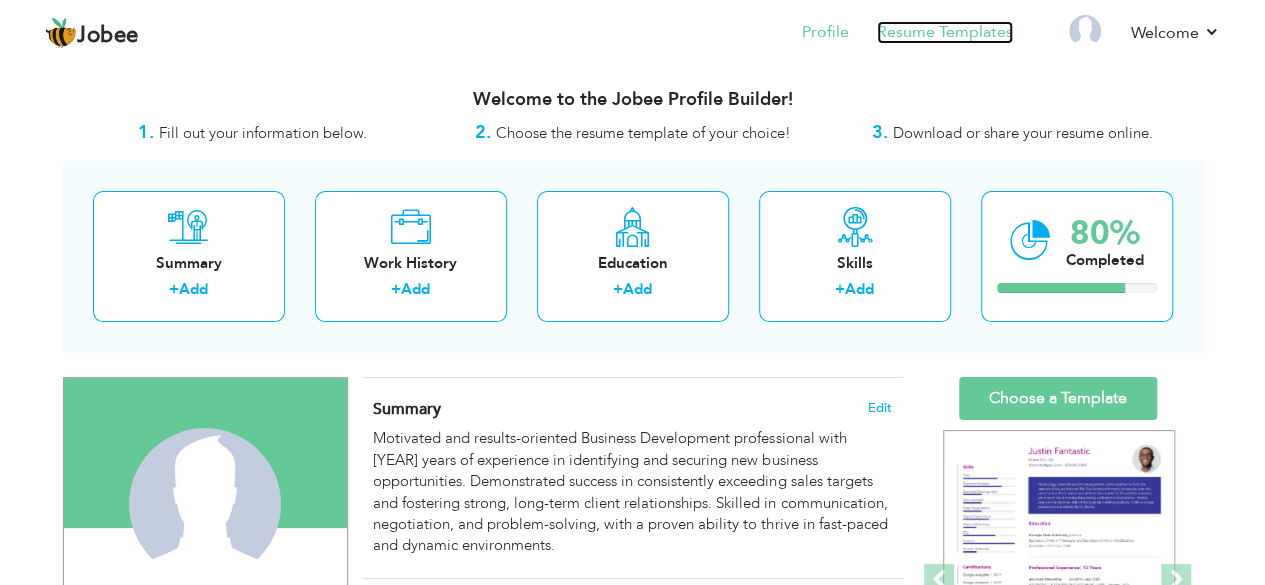 click on "Resume Templates" at bounding box center [945, 32] 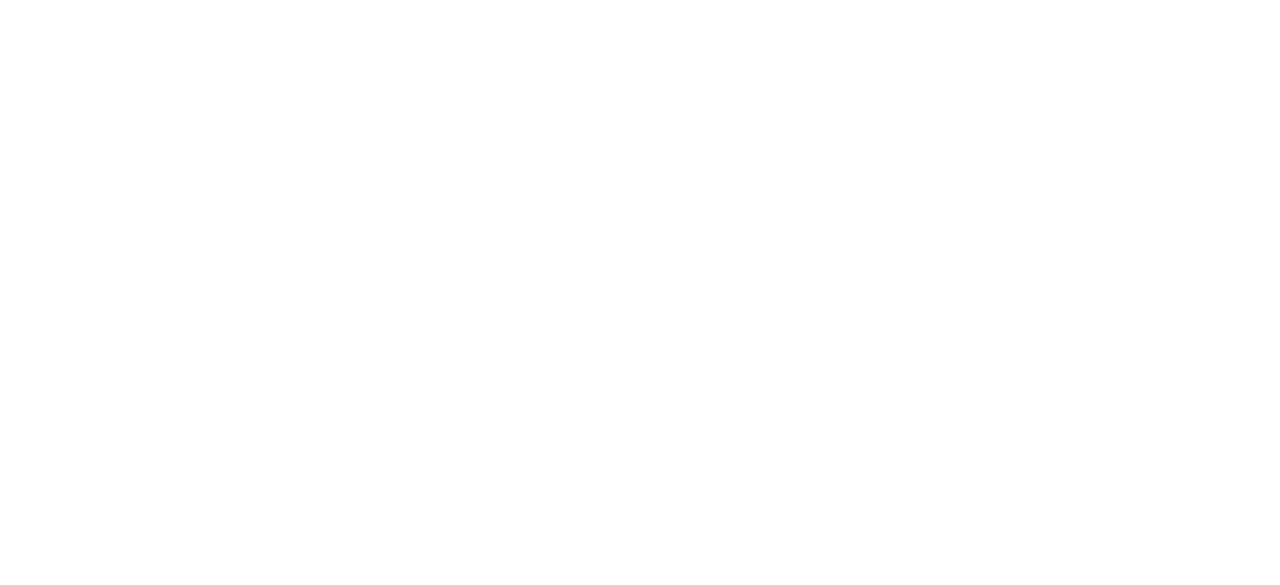 scroll, scrollTop: 0, scrollLeft: 0, axis: both 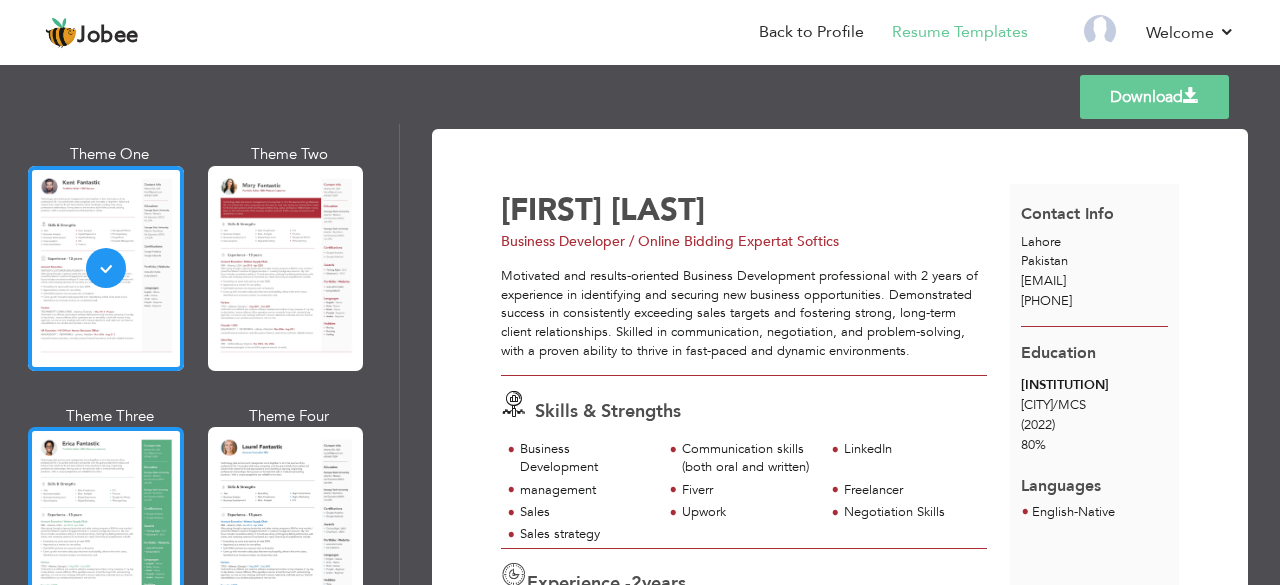 click at bounding box center [106, 529] 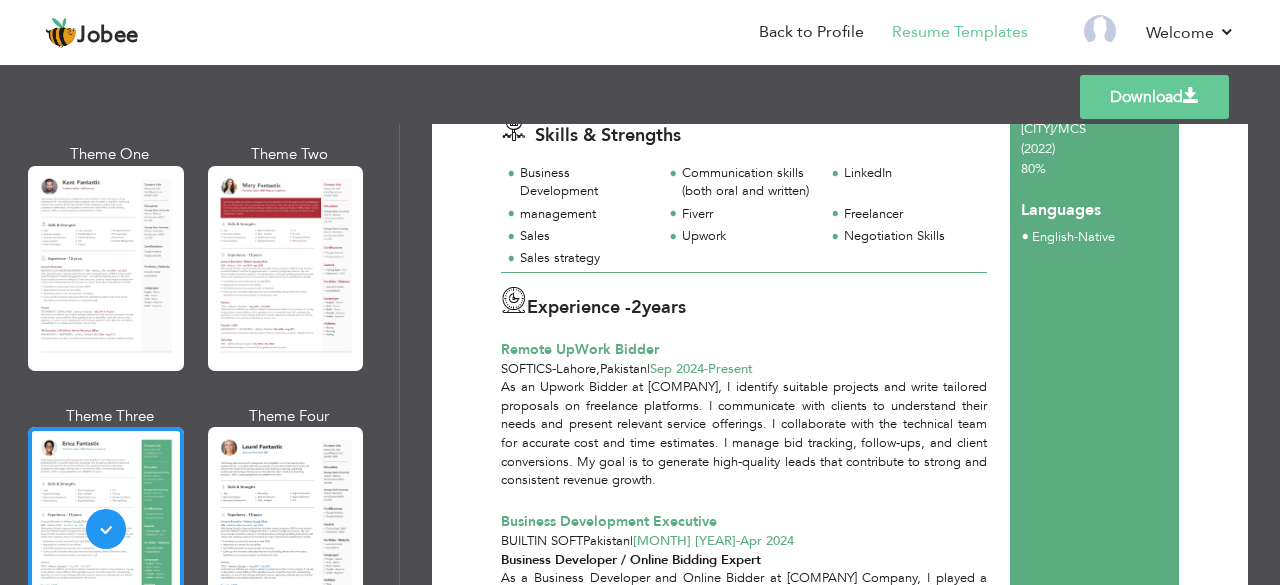 scroll, scrollTop: 0, scrollLeft: 0, axis: both 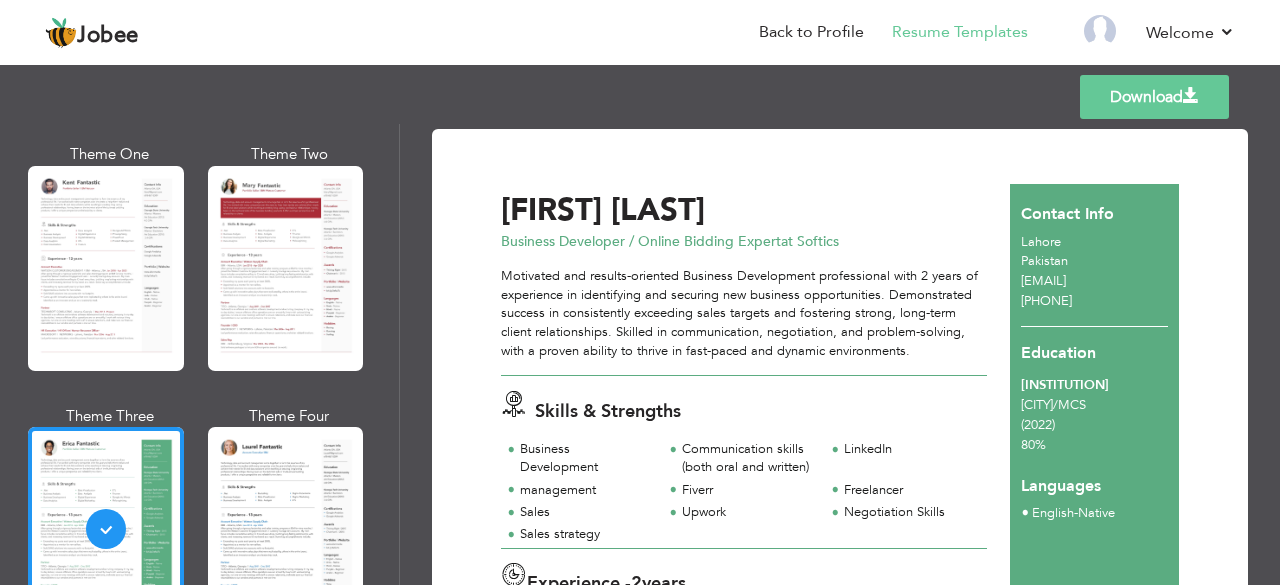 click on "Download" at bounding box center [1154, 97] 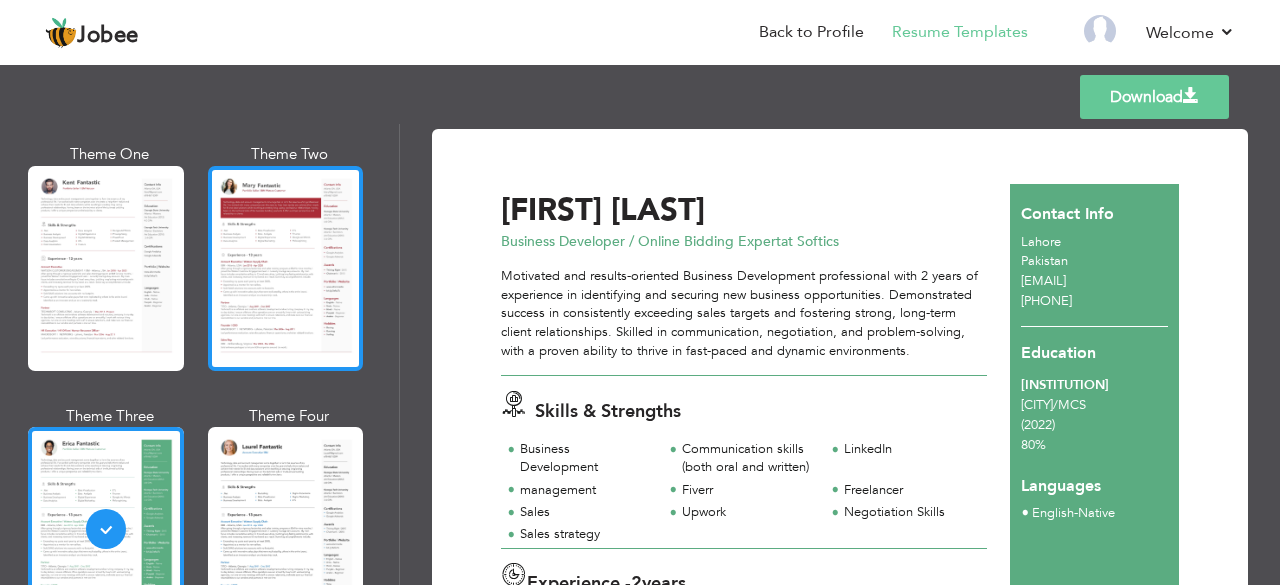 click at bounding box center (286, 268) 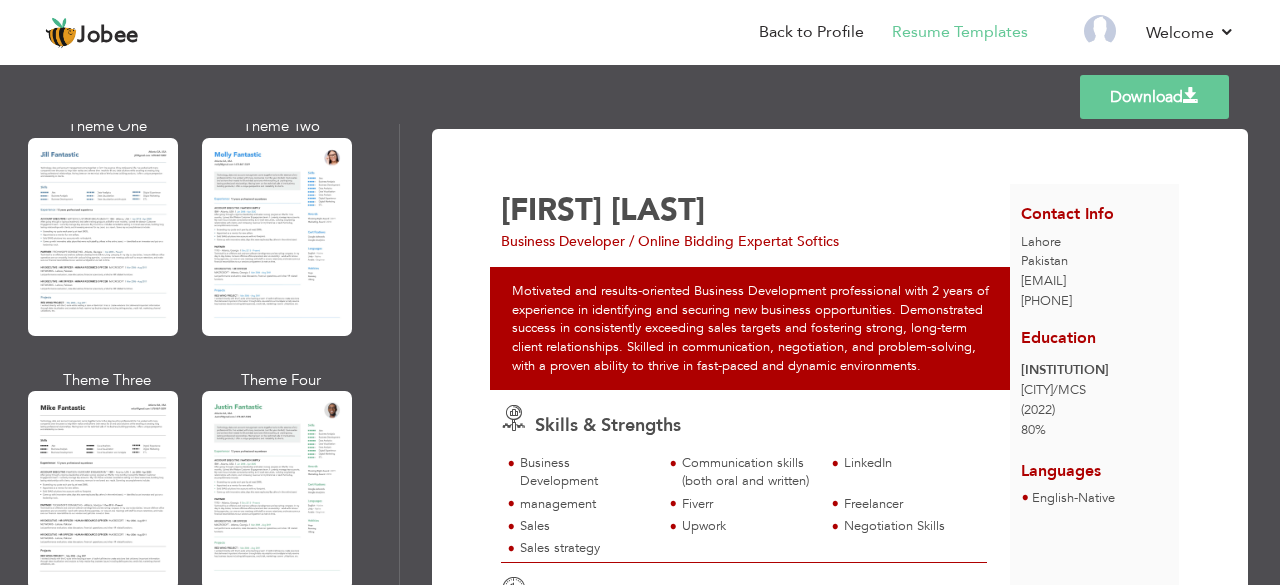 scroll, scrollTop: 1100, scrollLeft: 0, axis: vertical 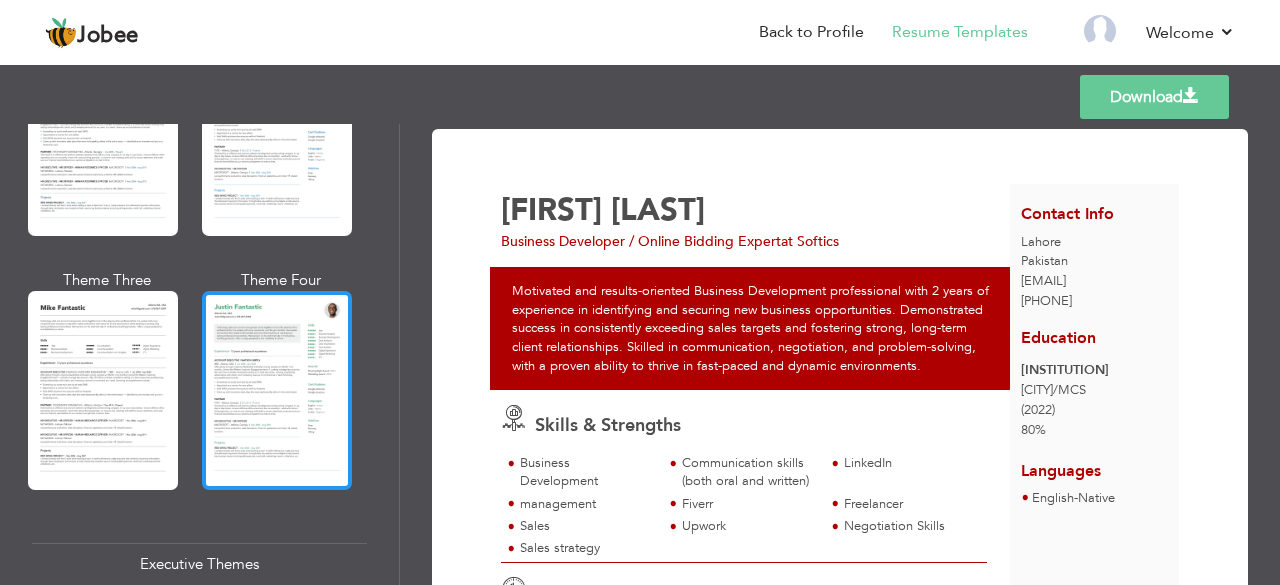 click at bounding box center (277, 390) 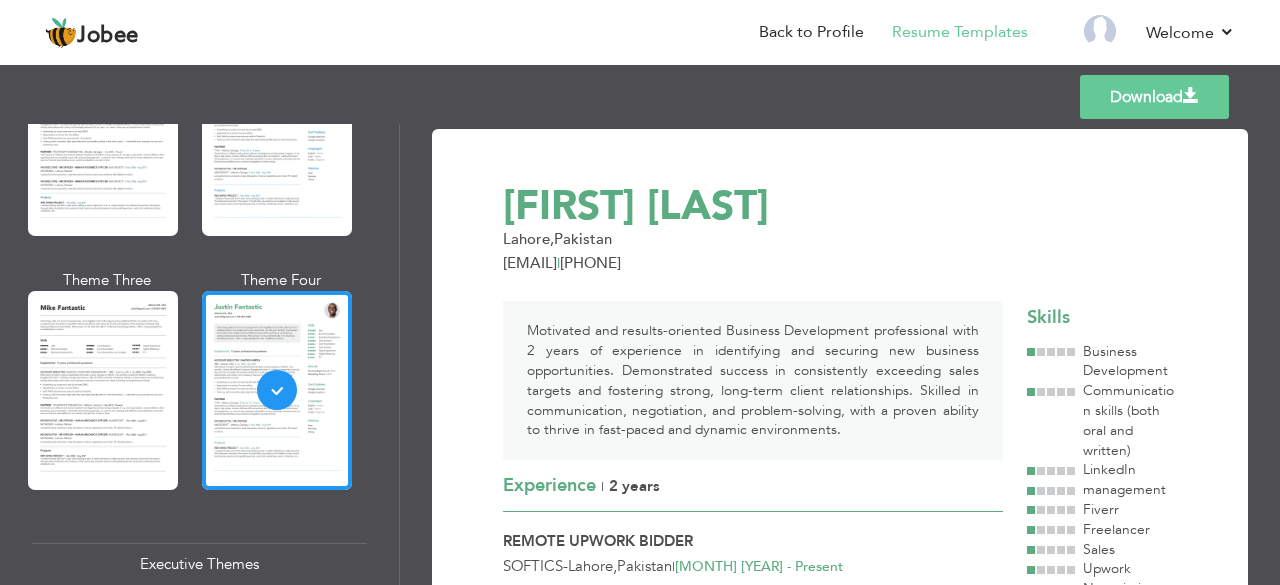 scroll, scrollTop: 900, scrollLeft: 0, axis: vertical 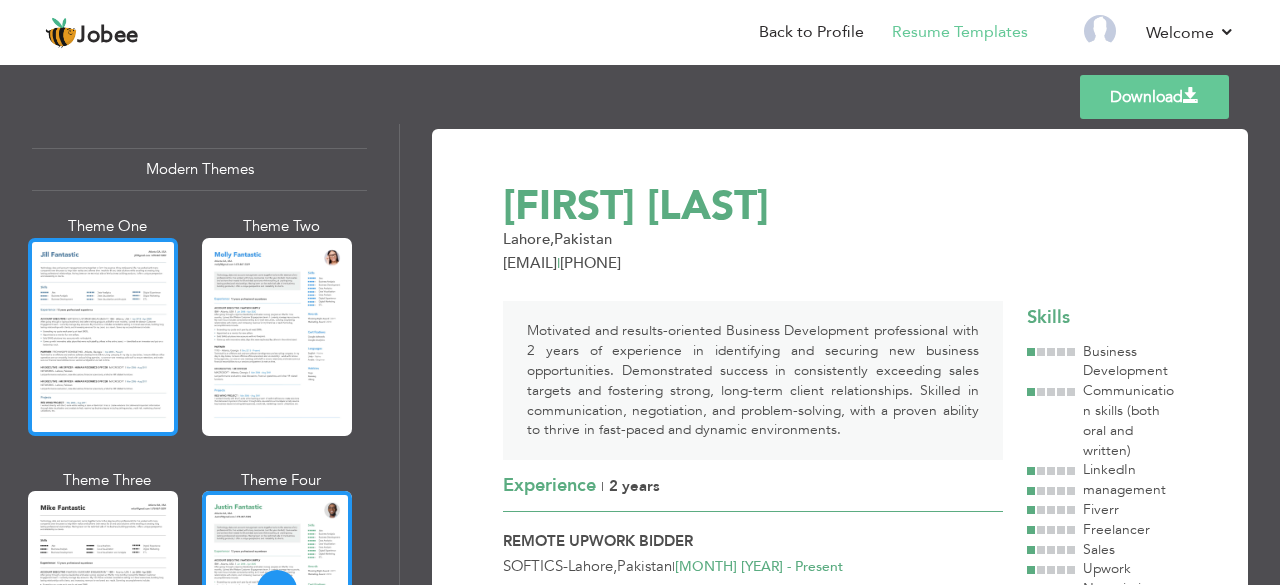 click at bounding box center [103, 337] 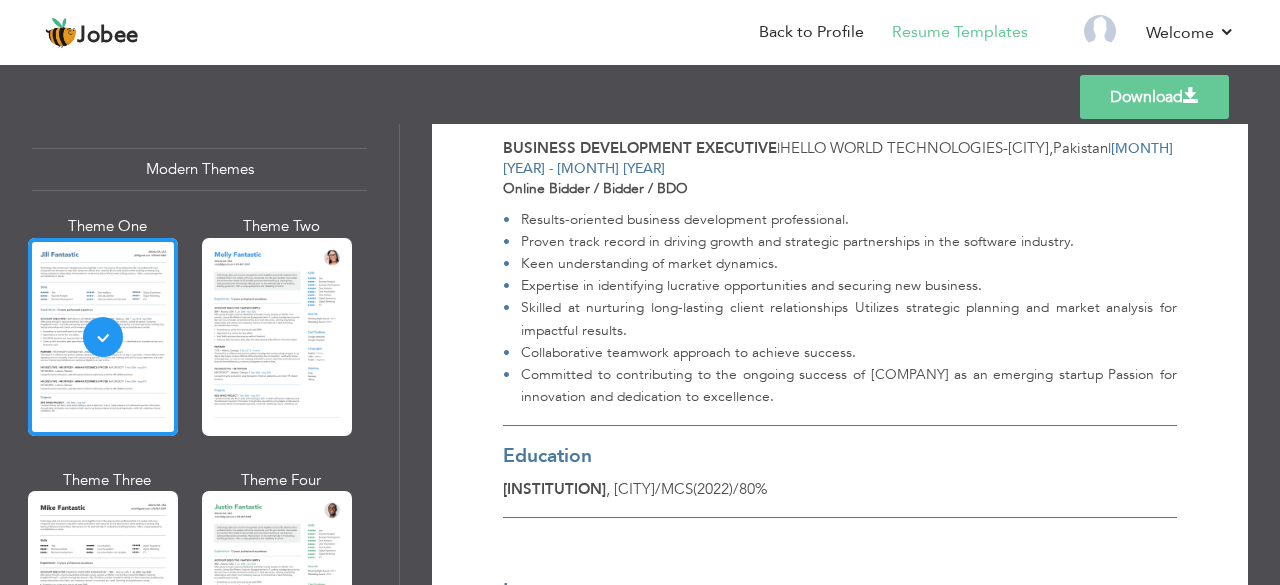 scroll, scrollTop: 900, scrollLeft: 0, axis: vertical 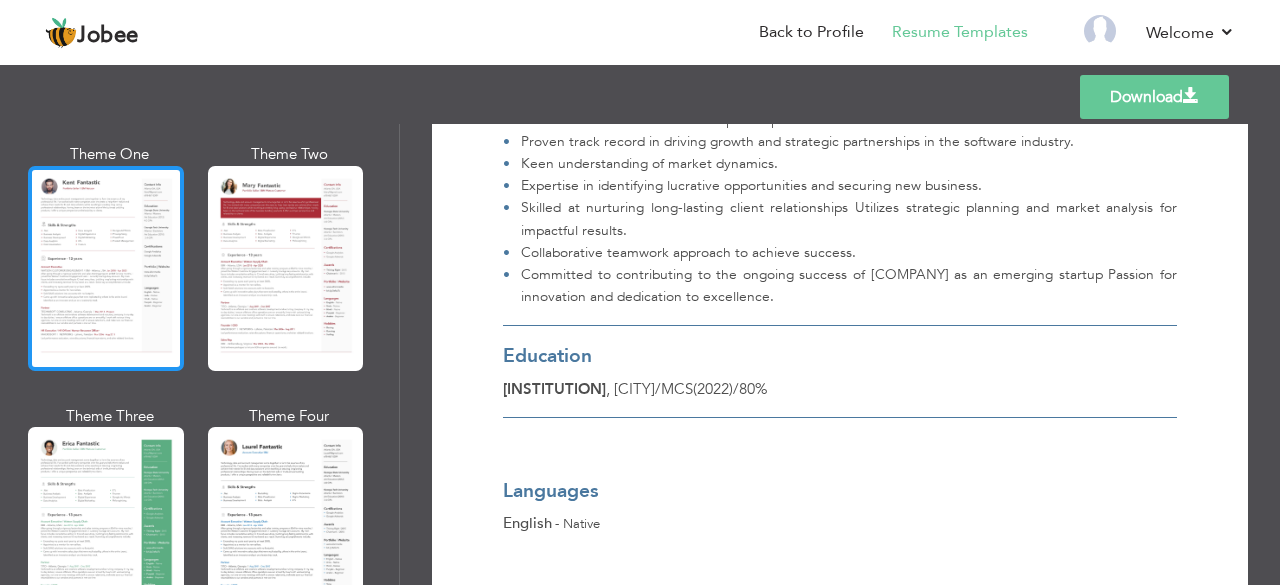 click at bounding box center [106, 268] 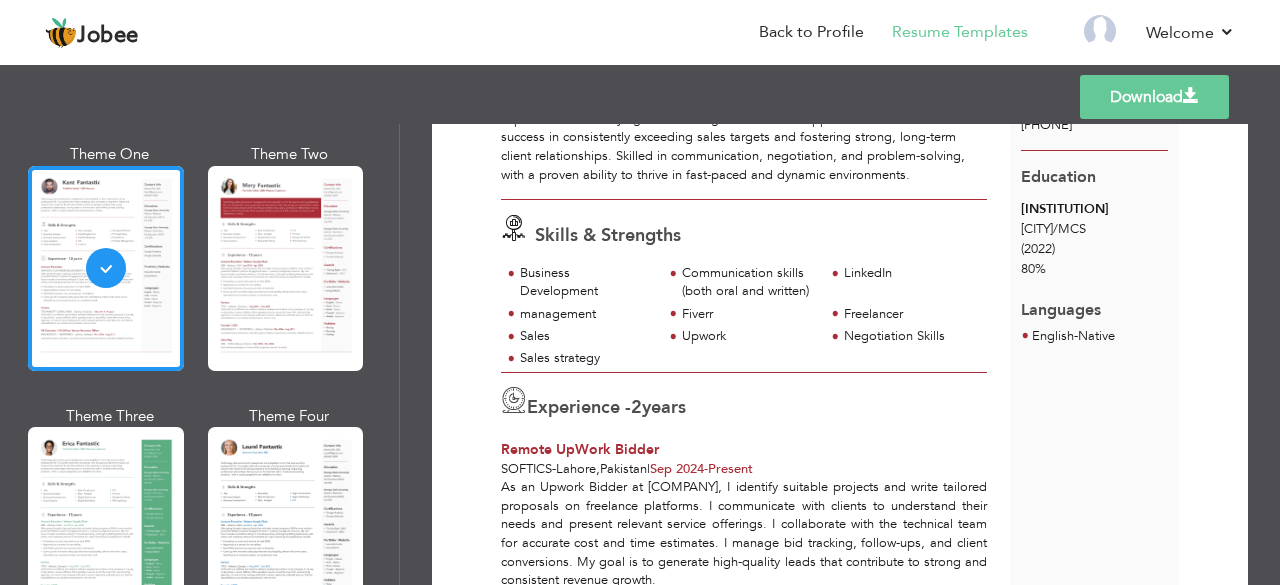 scroll, scrollTop: 0, scrollLeft: 0, axis: both 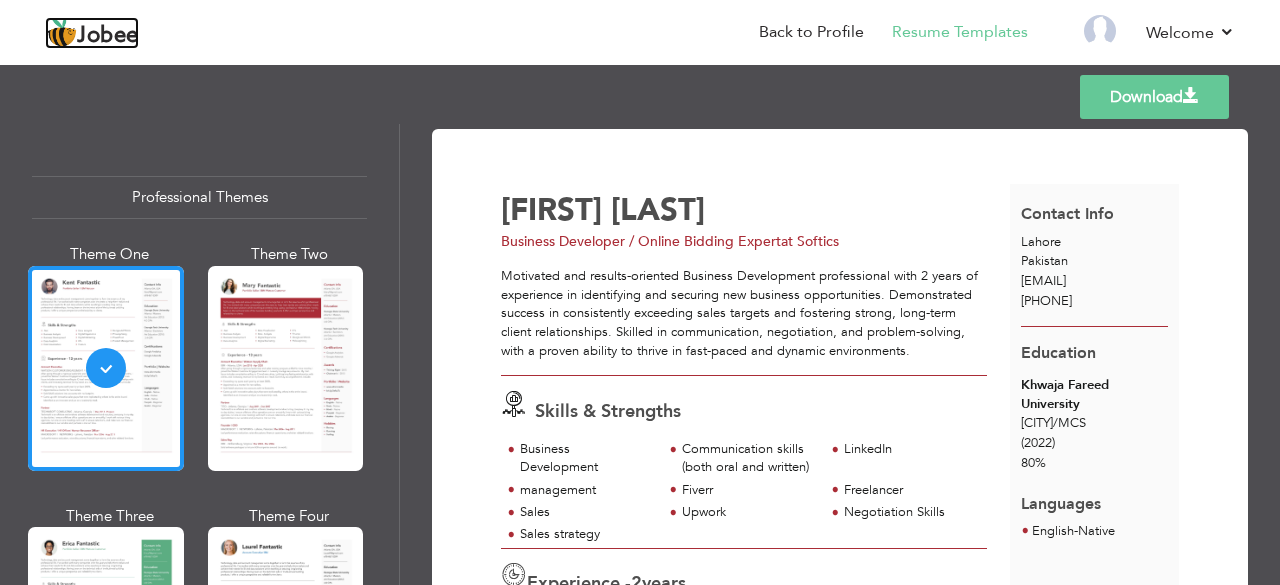click on "Jobee" at bounding box center [108, 36] 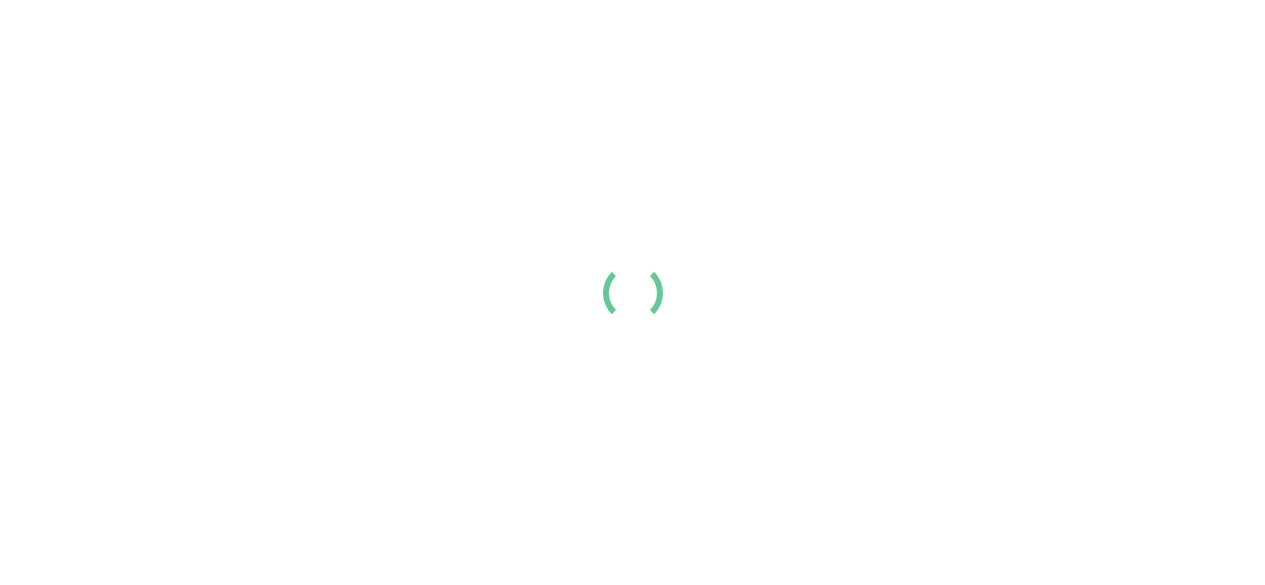 scroll, scrollTop: 0, scrollLeft: 0, axis: both 